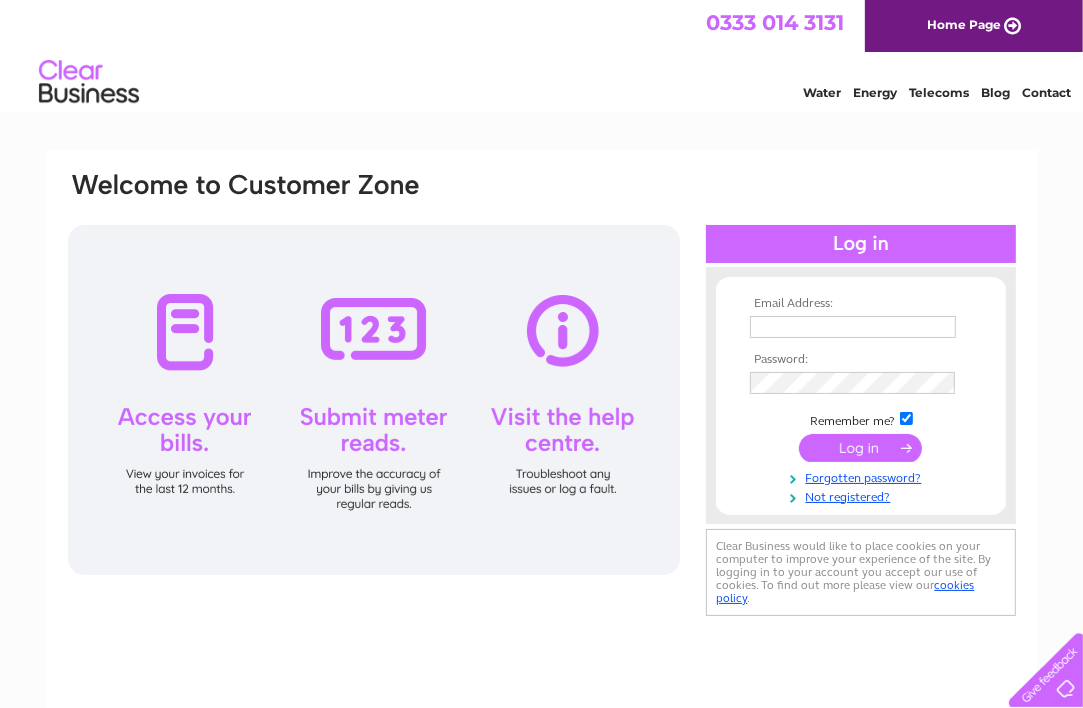 scroll, scrollTop: 0, scrollLeft: 0, axis: both 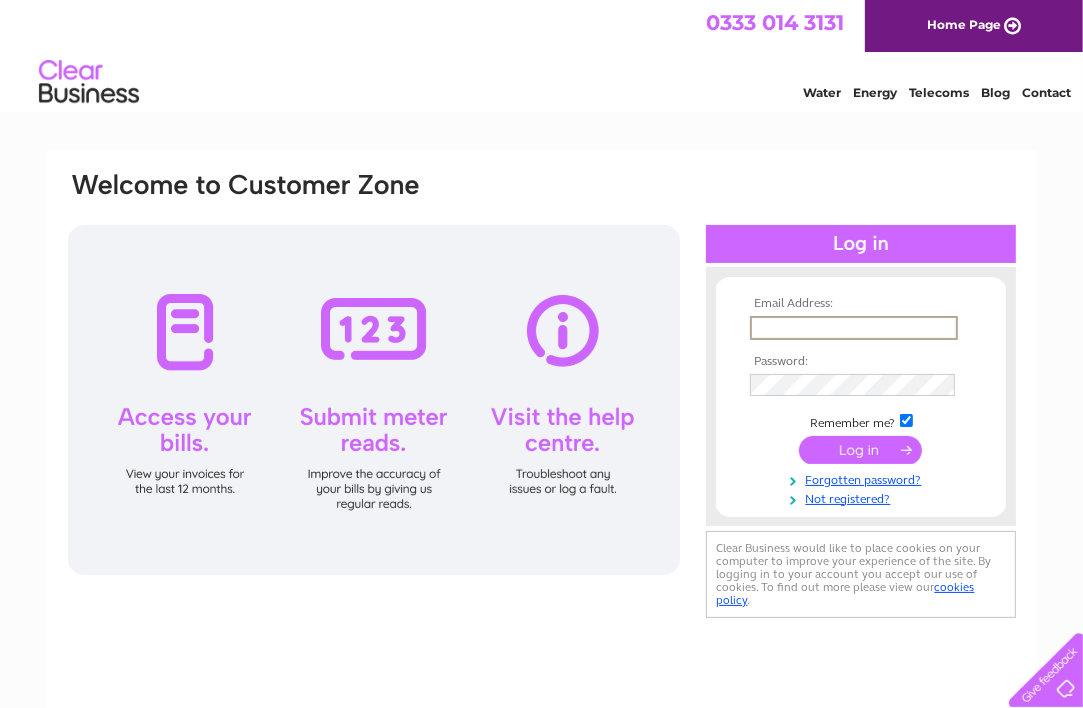 click at bounding box center [854, 328] 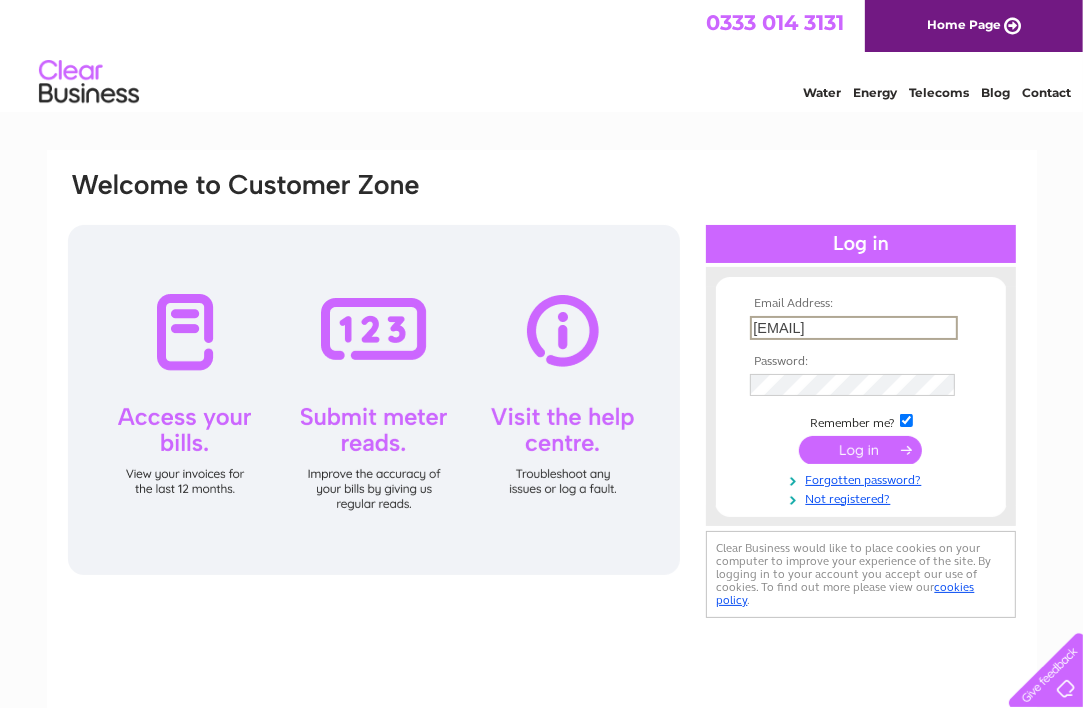 type on "[EMAIL]" 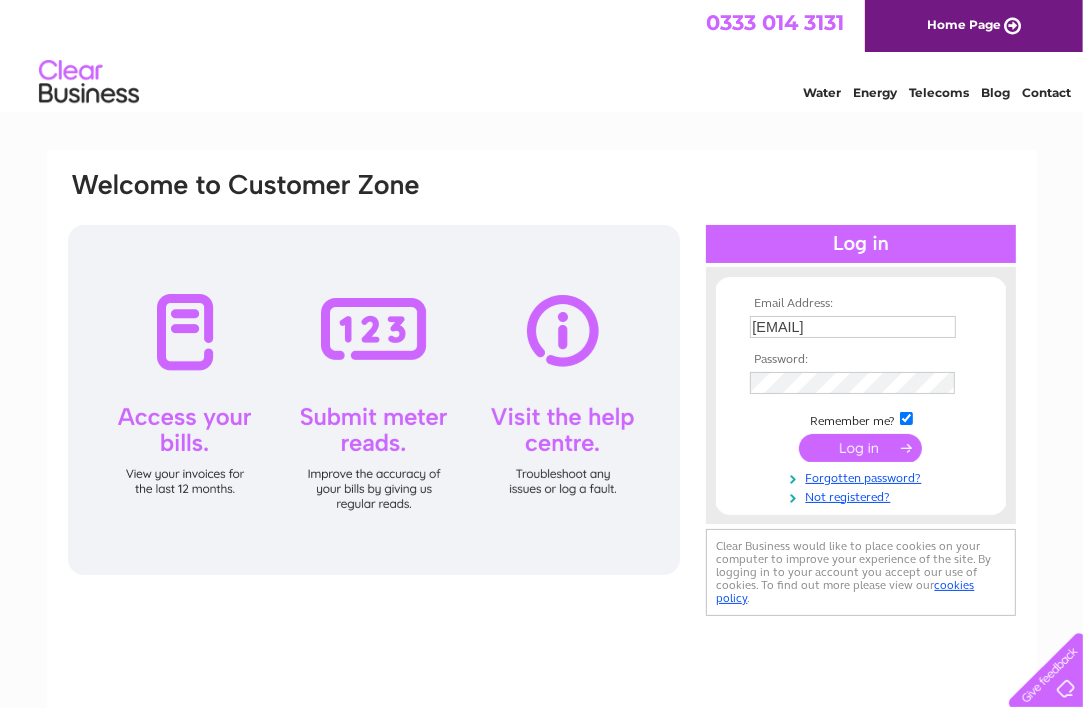 click at bounding box center (860, 448) 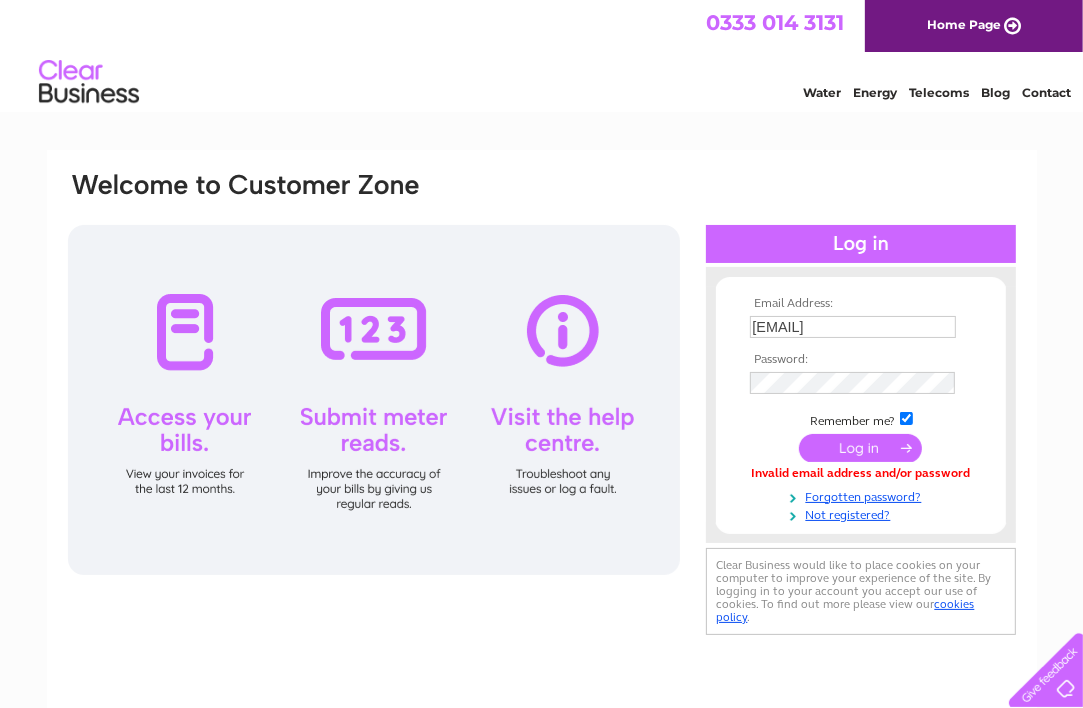 scroll, scrollTop: 0, scrollLeft: 0, axis: both 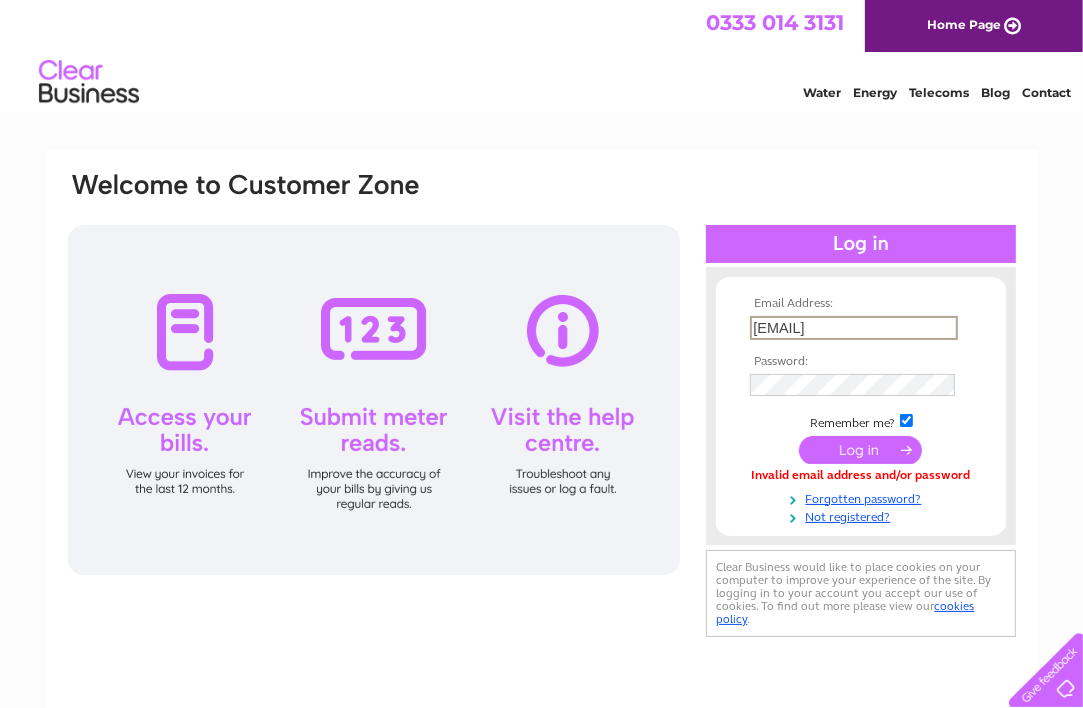click on "[EMAIL]" at bounding box center (854, 328) 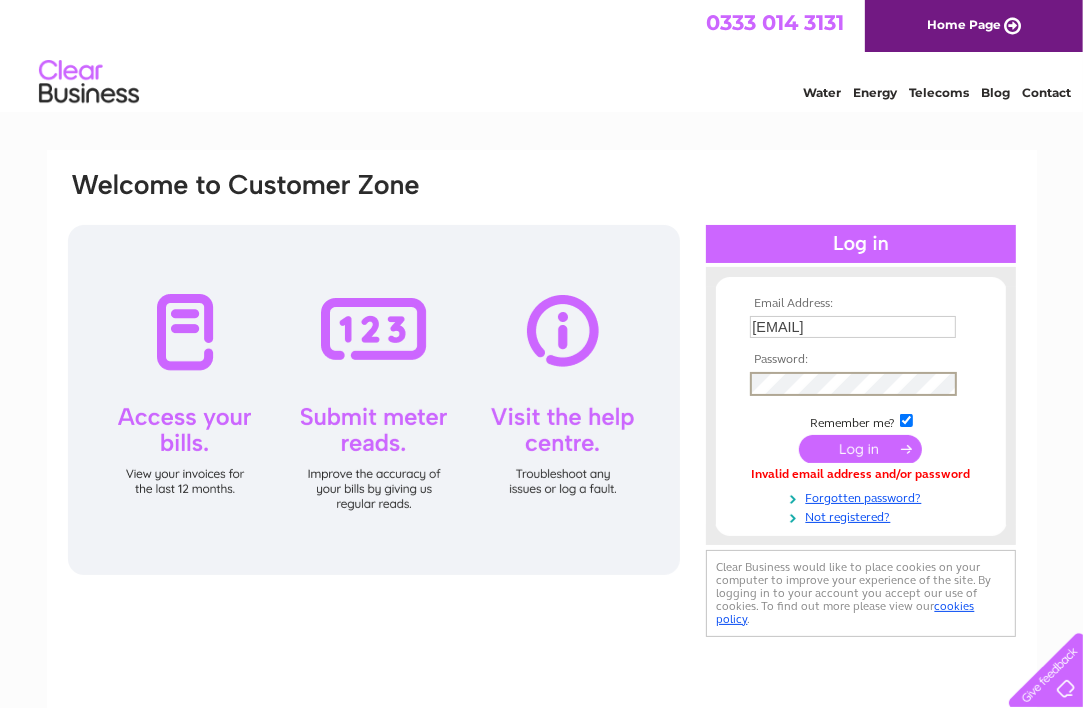 click at bounding box center (860, 449) 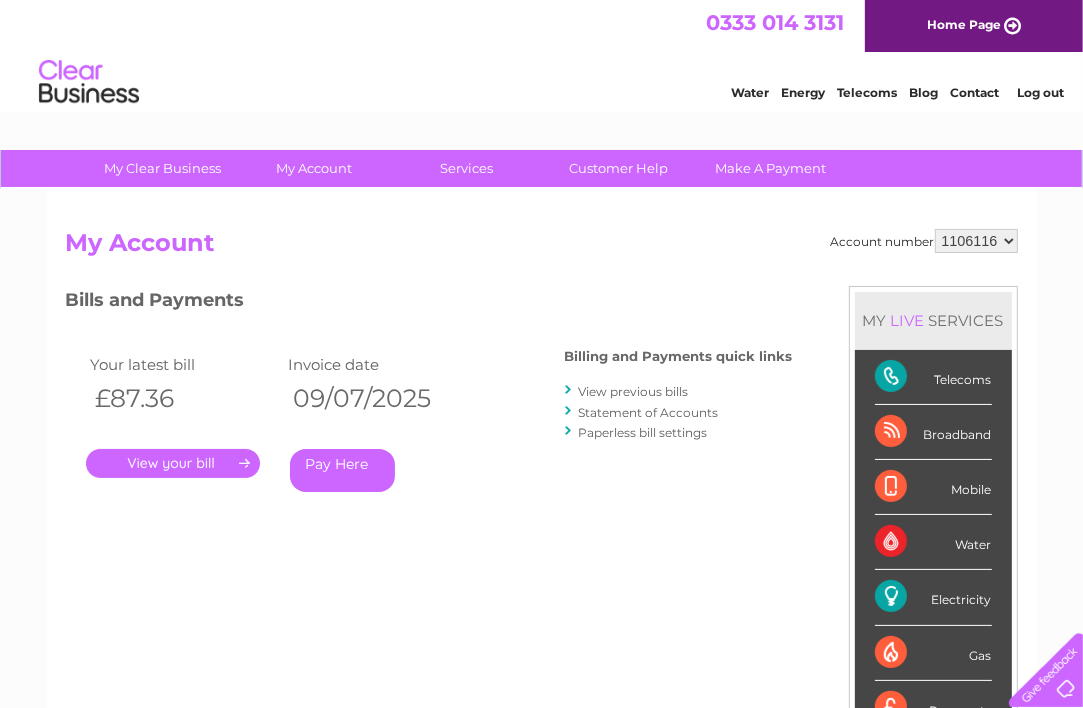 scroll, scrollTop: 0, scrollLeft: 0, axis: both 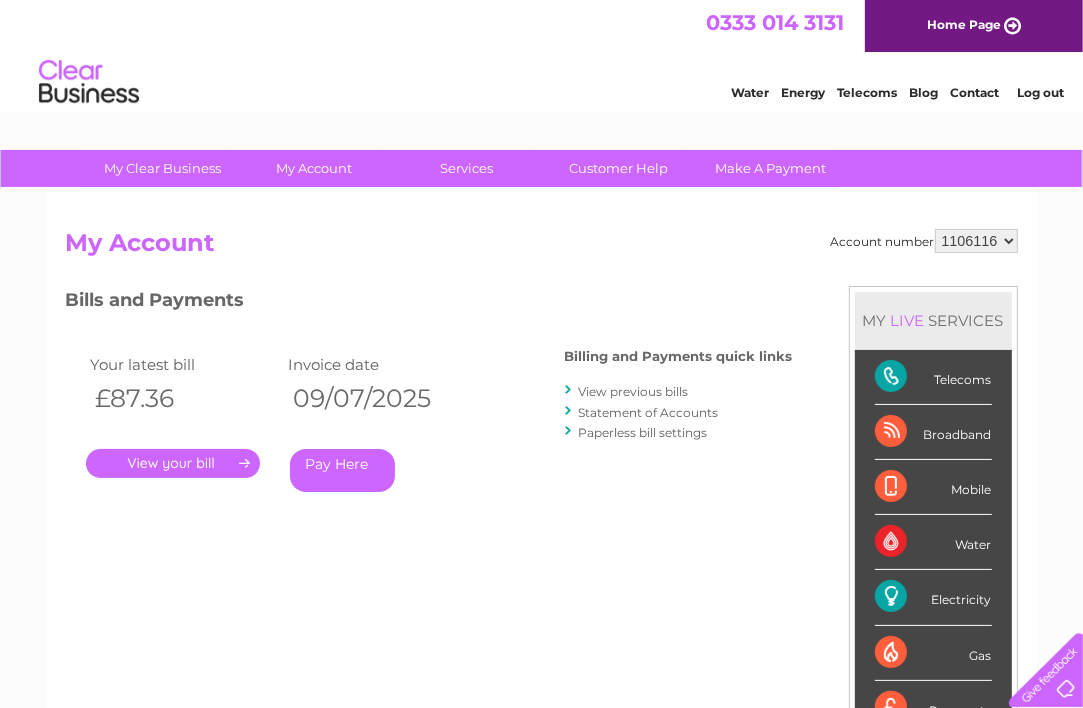 click on "Statement of Accounts" at bounding box center (649, 412) 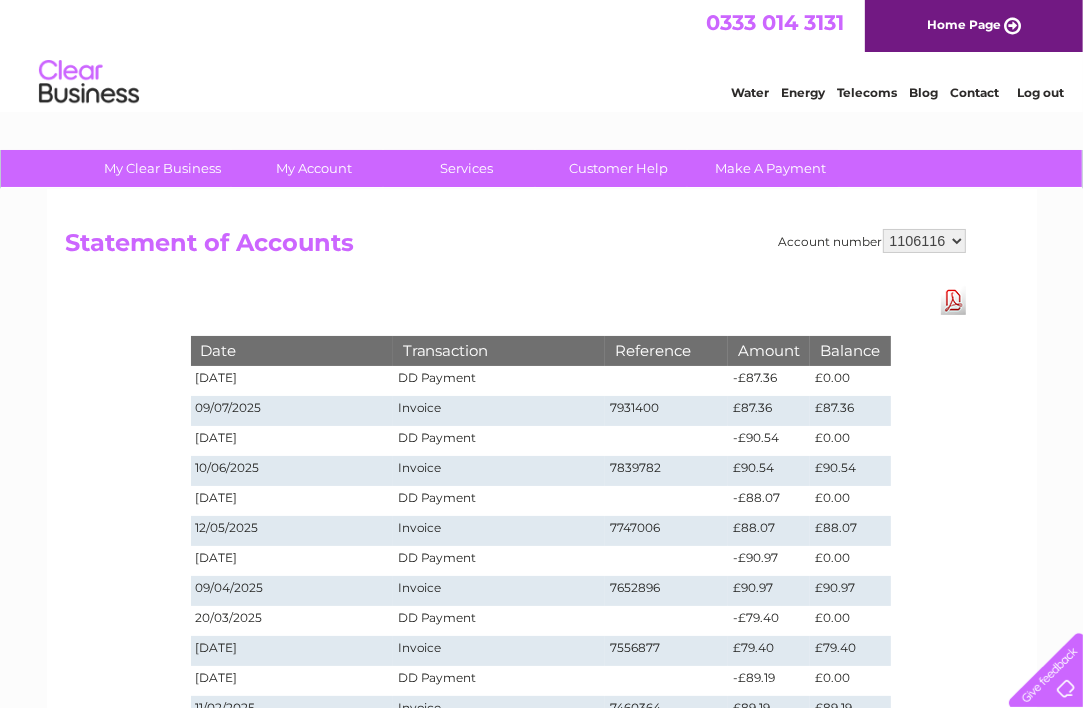 scroll, scrollTop: 0, scrollLeft: 0, axis: both 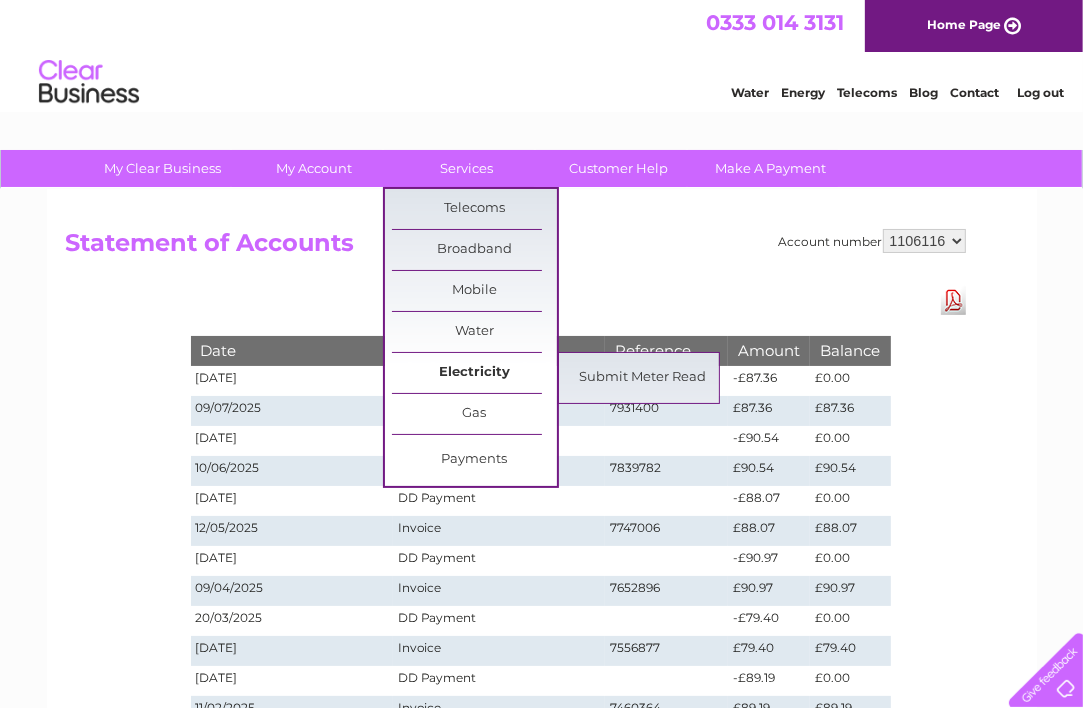 click on "Electricity" at bounding box center [474, 373] 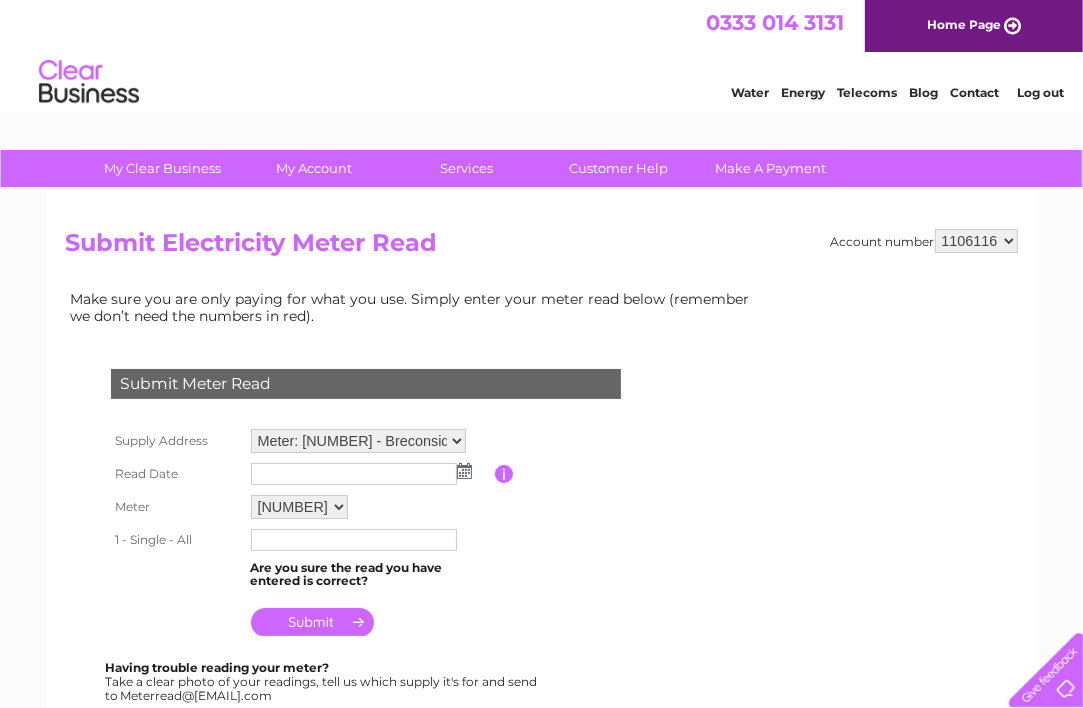scroll, scrollTop: 0, scrollLeft: 0, axis: both 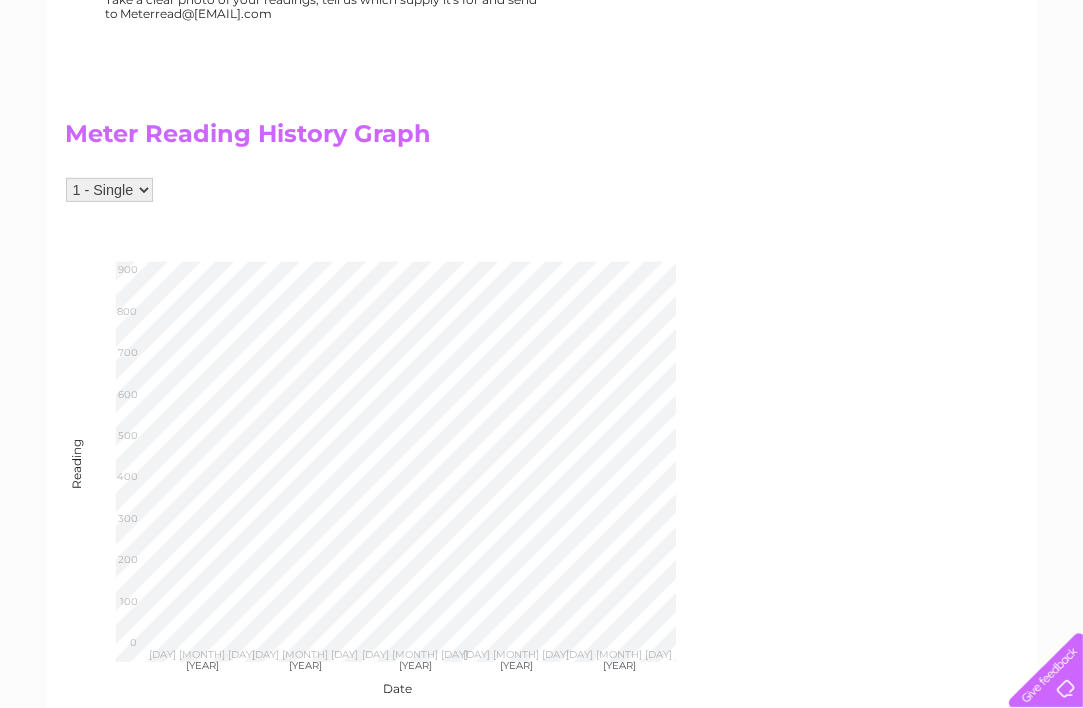 click on "1 - Single" at bounding box center (109, 190) 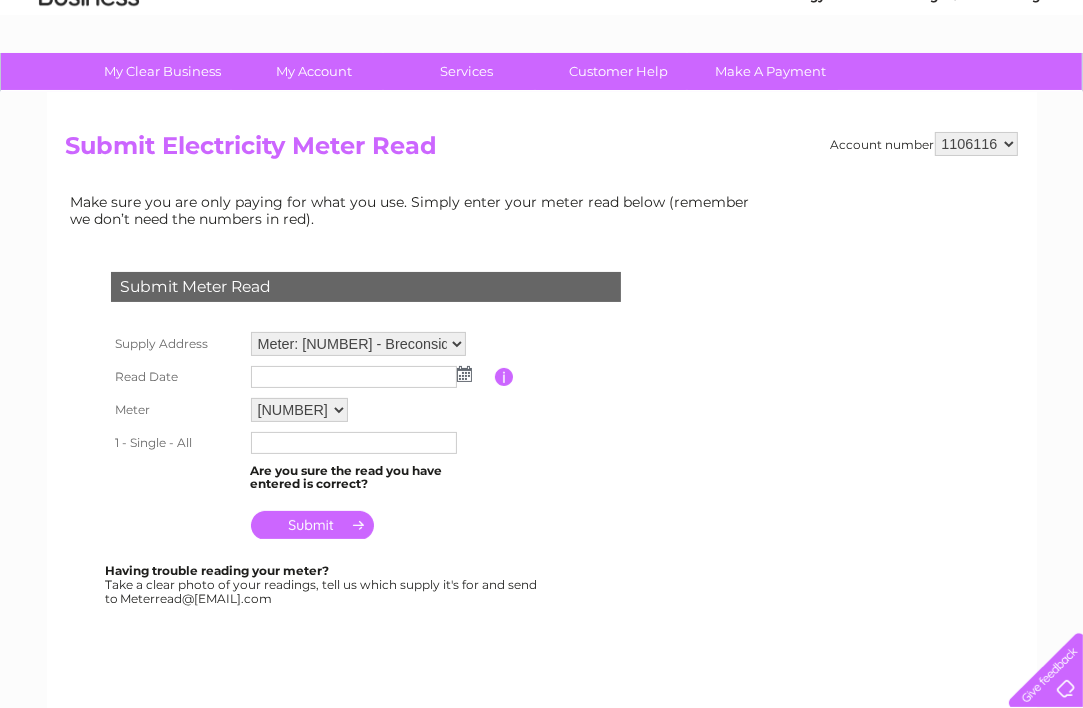 scroll, scrollTop: 105, scrollLeft: 0, axis: vertical 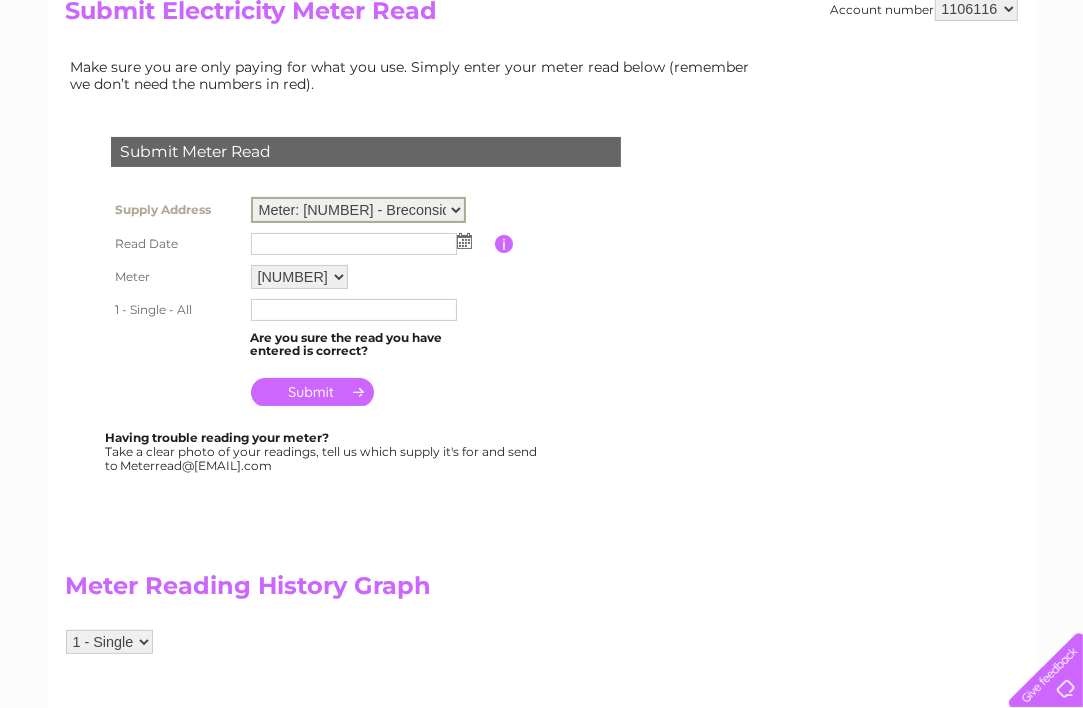 click on "Meter: 22M0277063 - Breconside Farm , Galloway, Moffat, DG10 9LX" at bounding box center [358, 210] 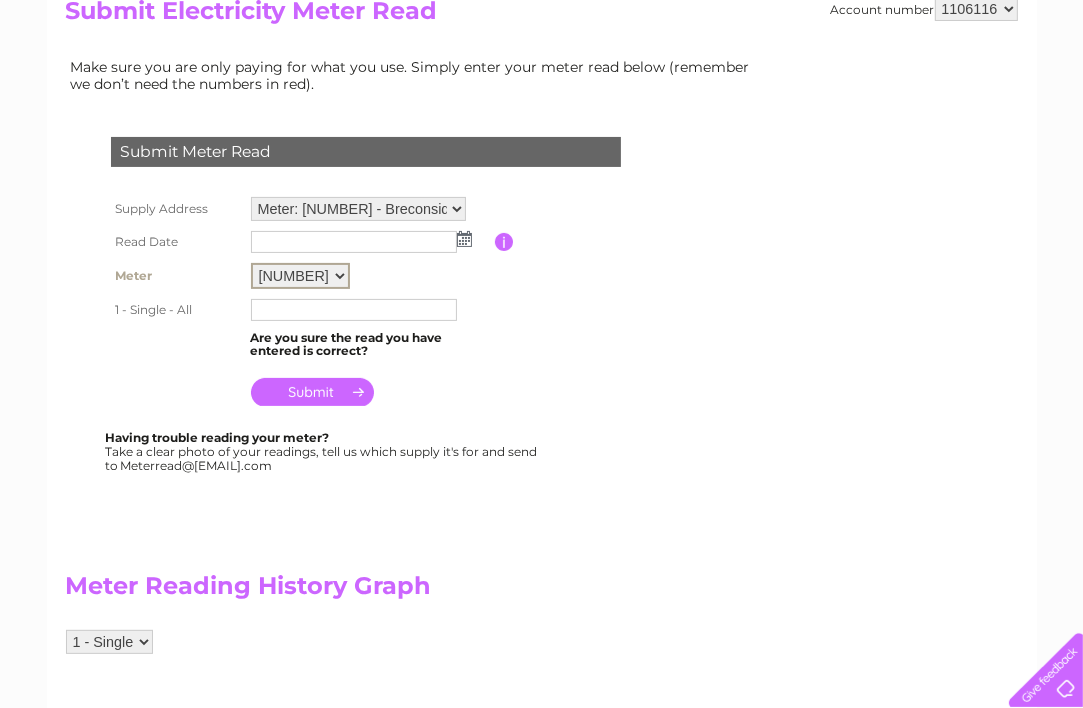 click on "22M0277063" at bounding box center [300, 276] 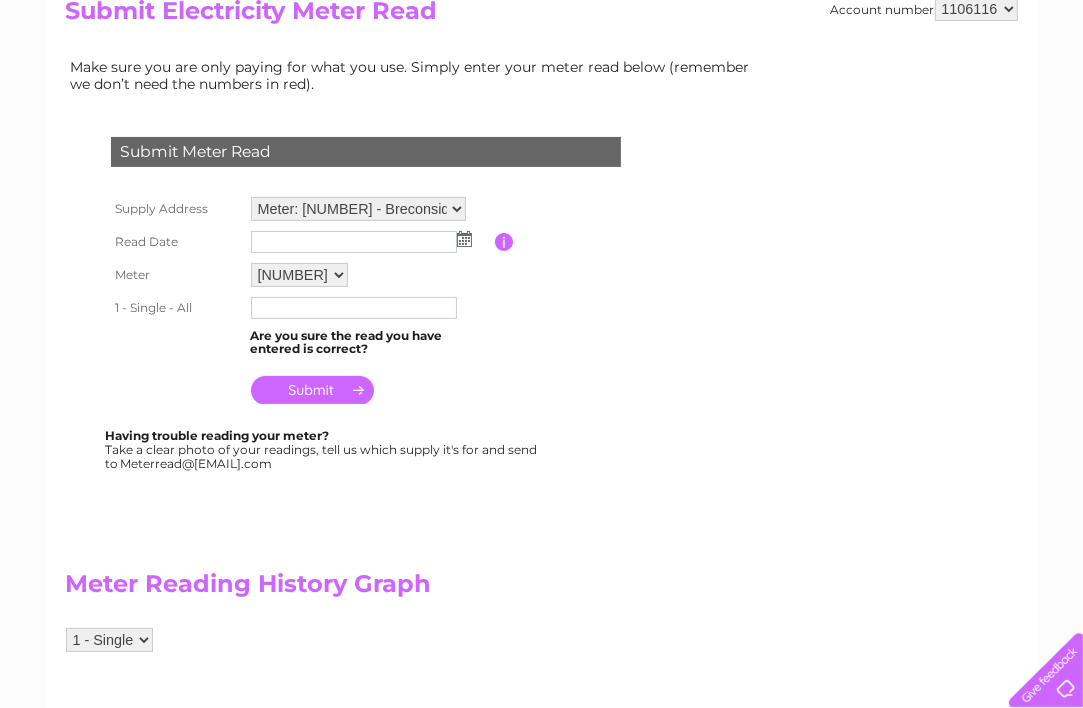click on "22M0277063" at bounding box center (370, 275) 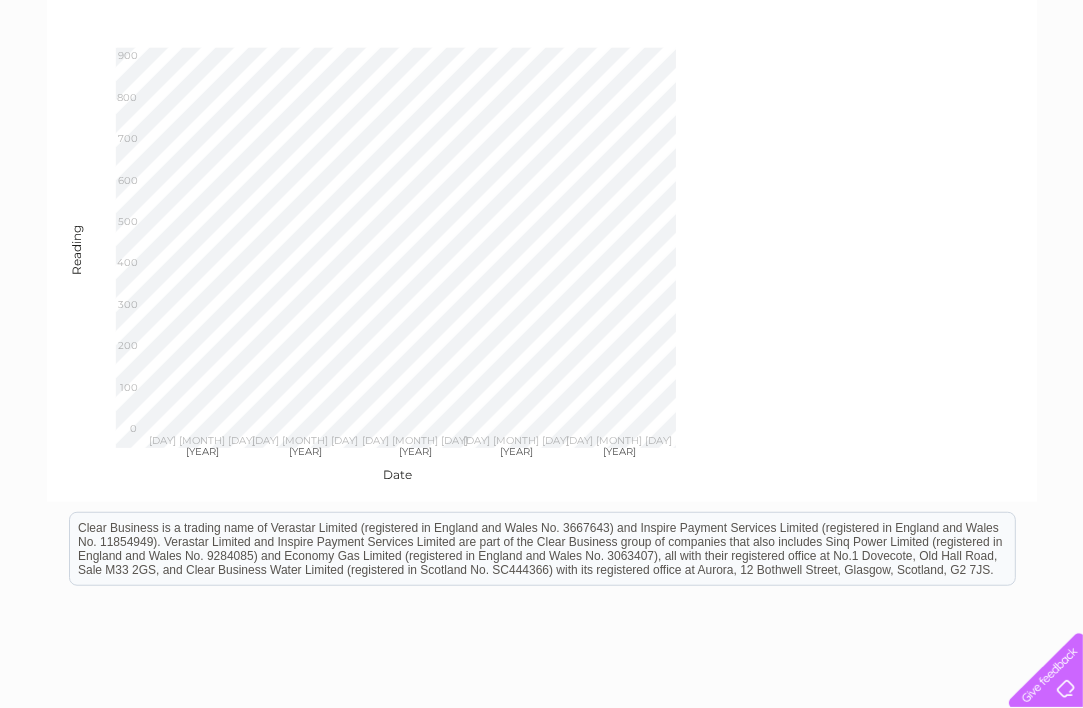 scroll, scrollTop: 0, scrollLeft: 0, axis: both 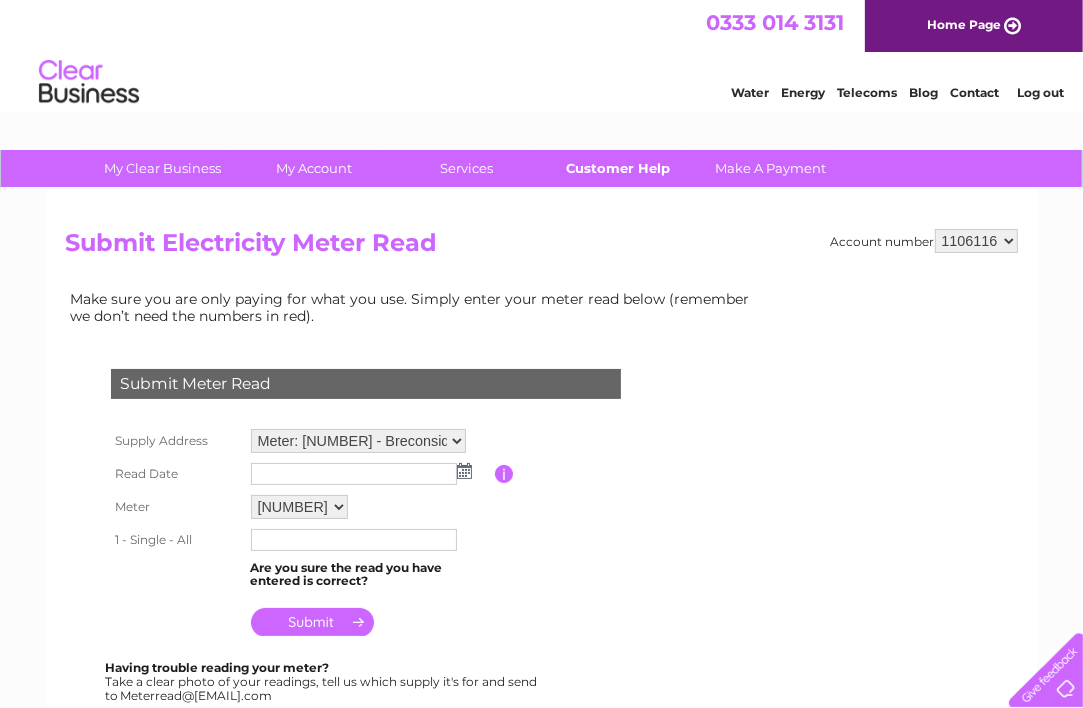 click on "Customer Help" at bounding box center [618, 168] 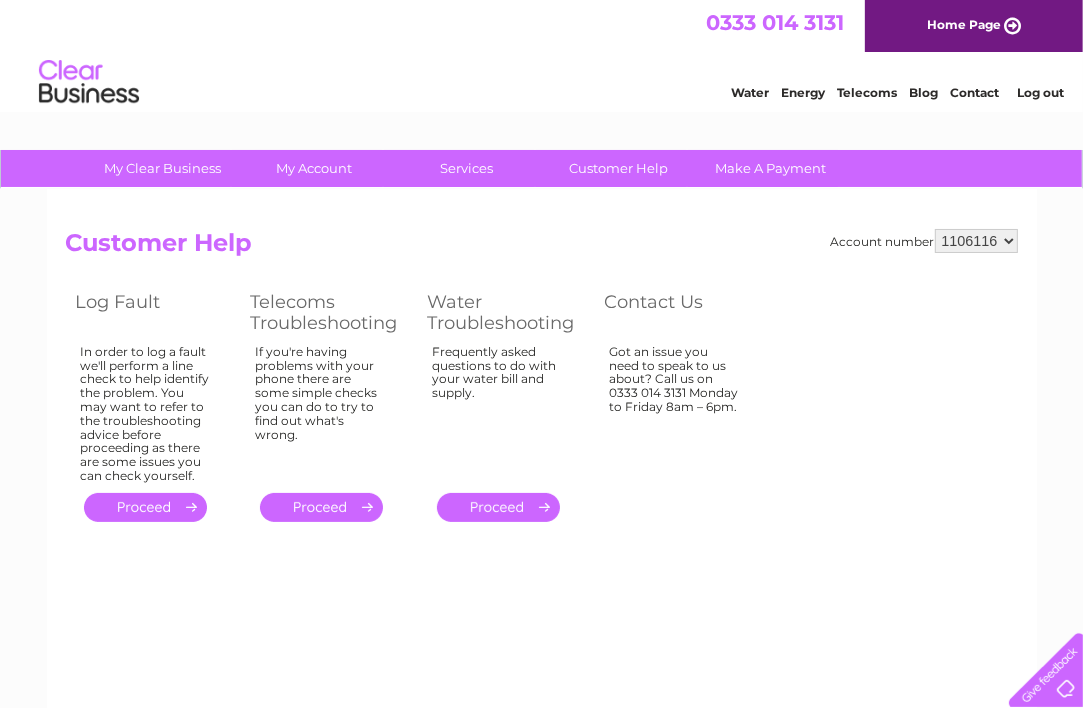scroll, scrollTop: 0, scrollLeft: 0, axis: both 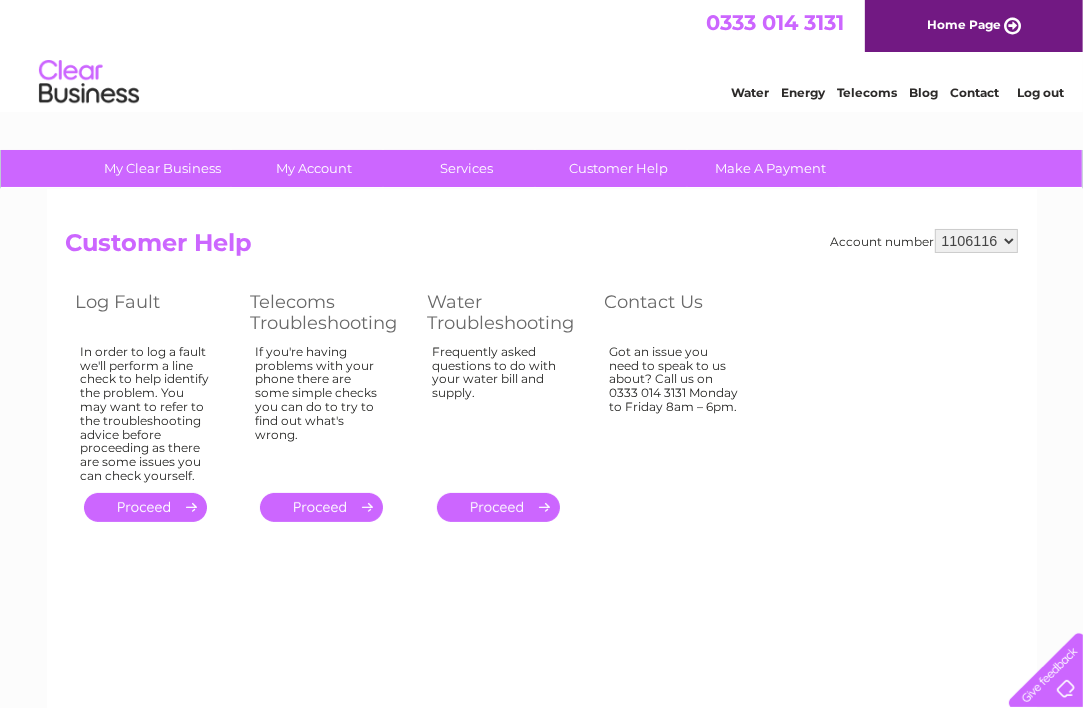 drag, startPoint x: 1088, startPoint y: 190, endPoint x: 1080, endPoint y: 111, distance: 79.40403 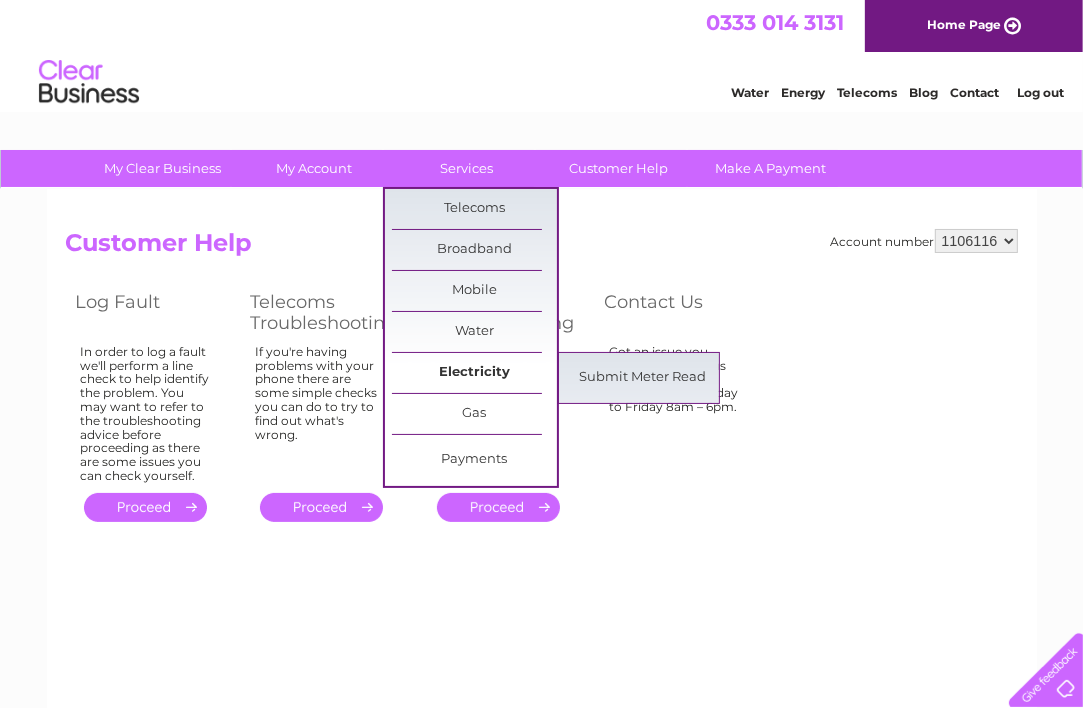 click on "Electricity" at bounding box center [474, 373] 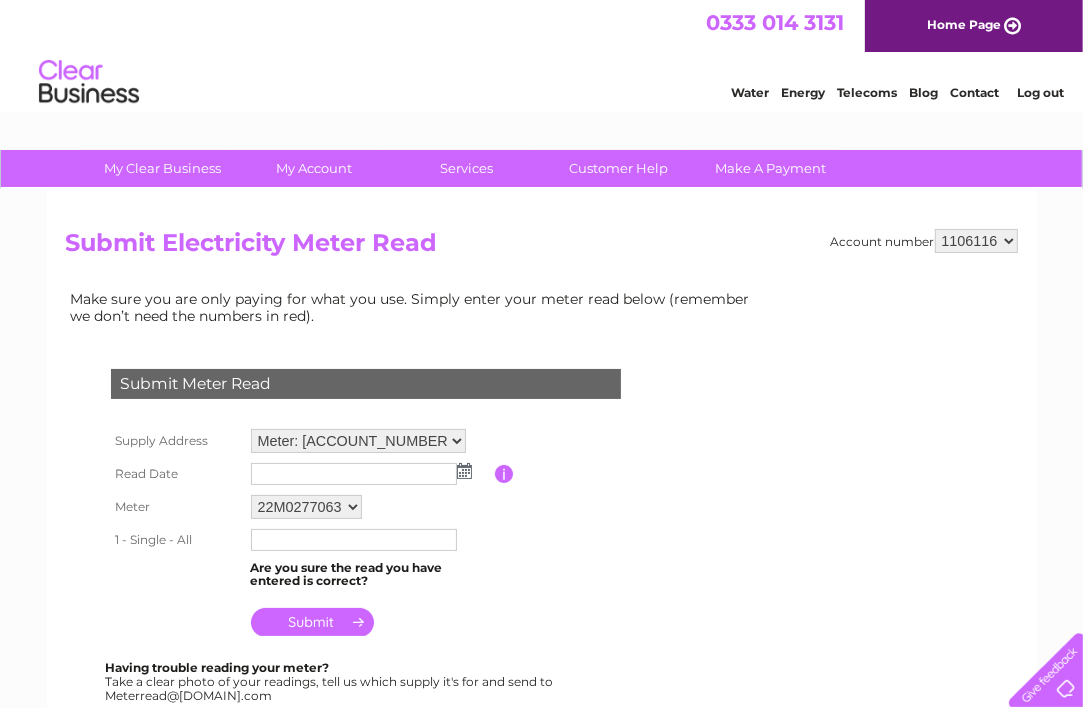 scroll, scrollTop: 0, scrollLeft: 0, axis: both 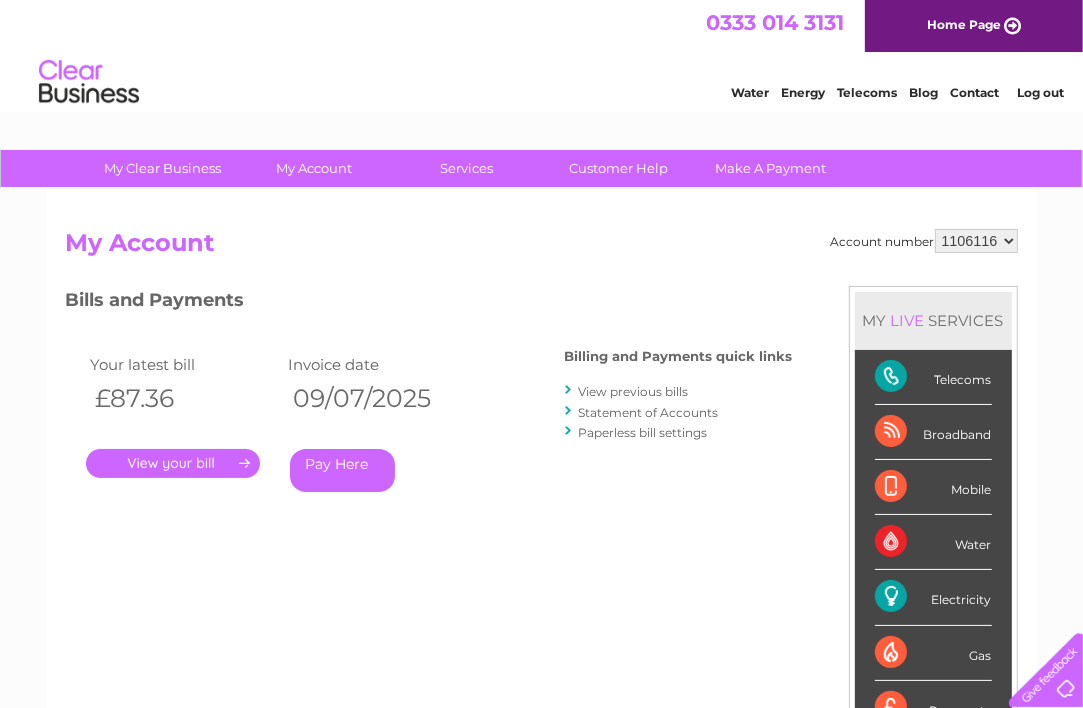 click on "View previous bills" at bounding box center (634, 391) 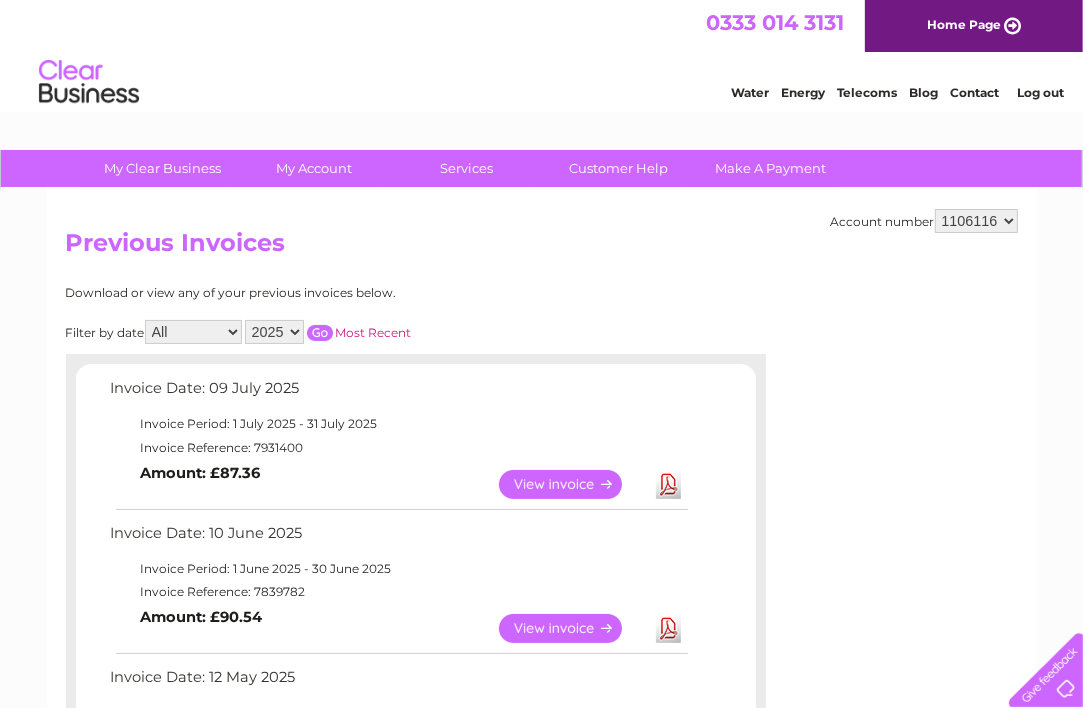 scroll, scrollTop: 0, scrollLeft: 0, axis: both 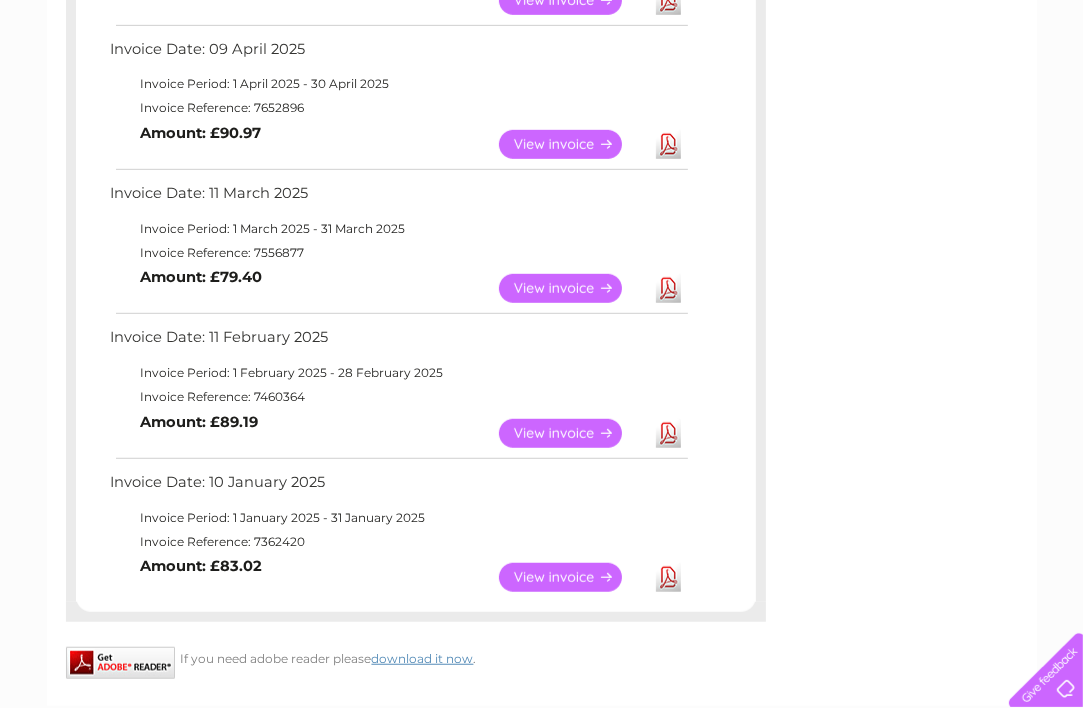 click on "View" at bounding box center [572, 577] 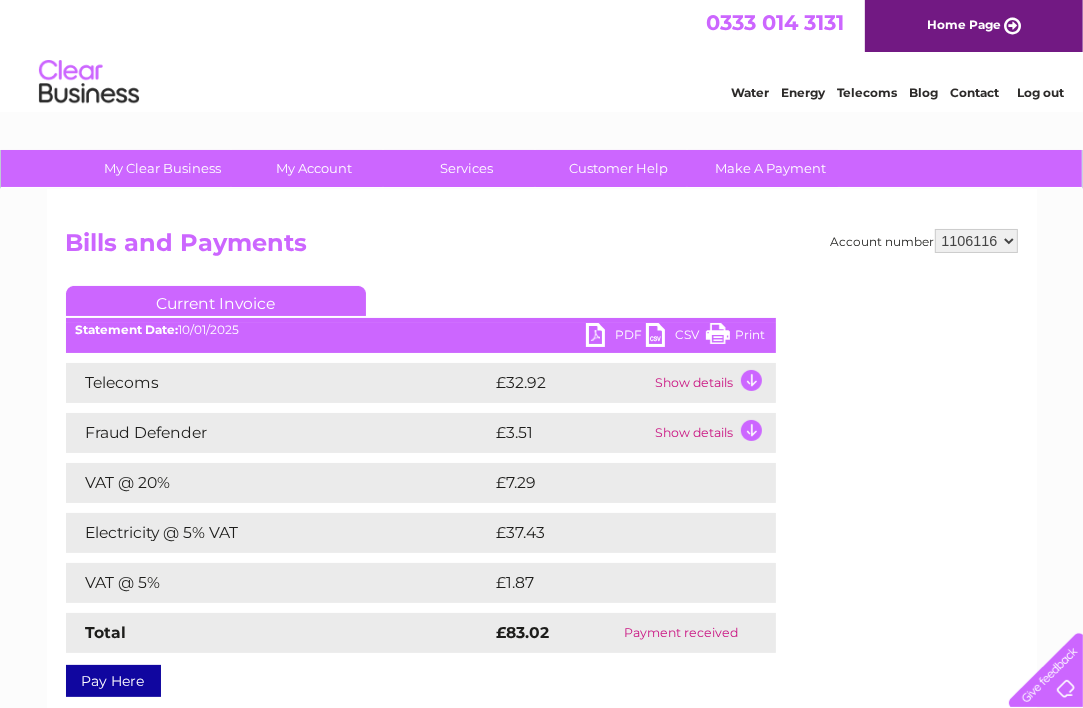 scroll, scrollTop: 0, scrollLeft: 0, axis: both 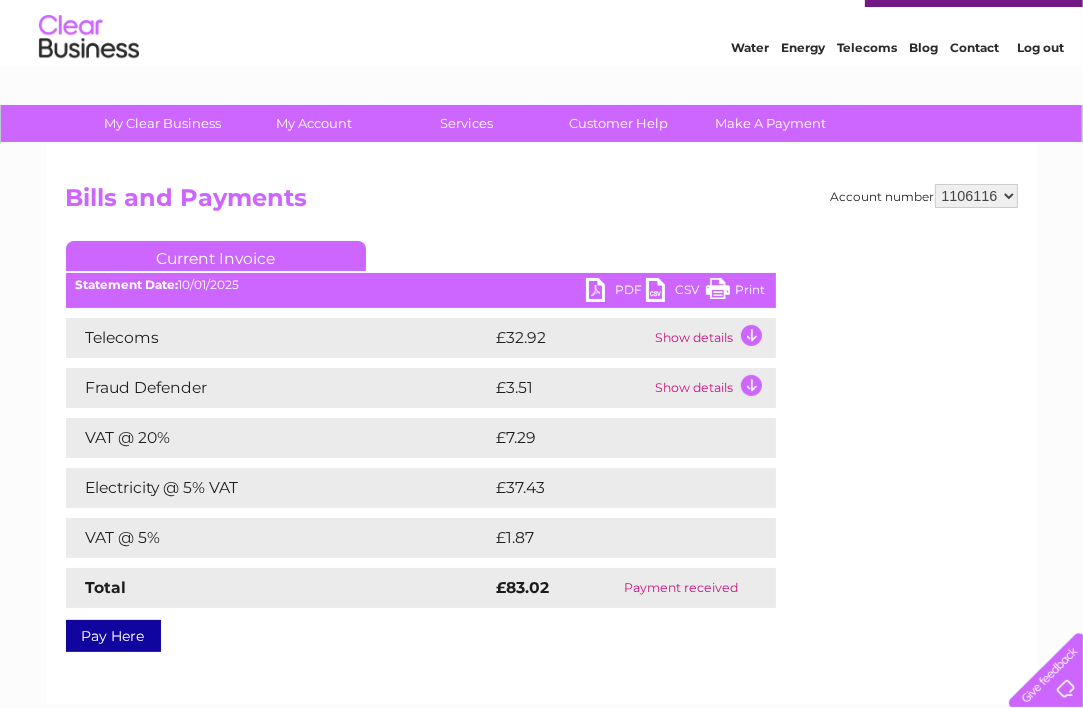 click on "PDF" at bounding box center (616, 292) 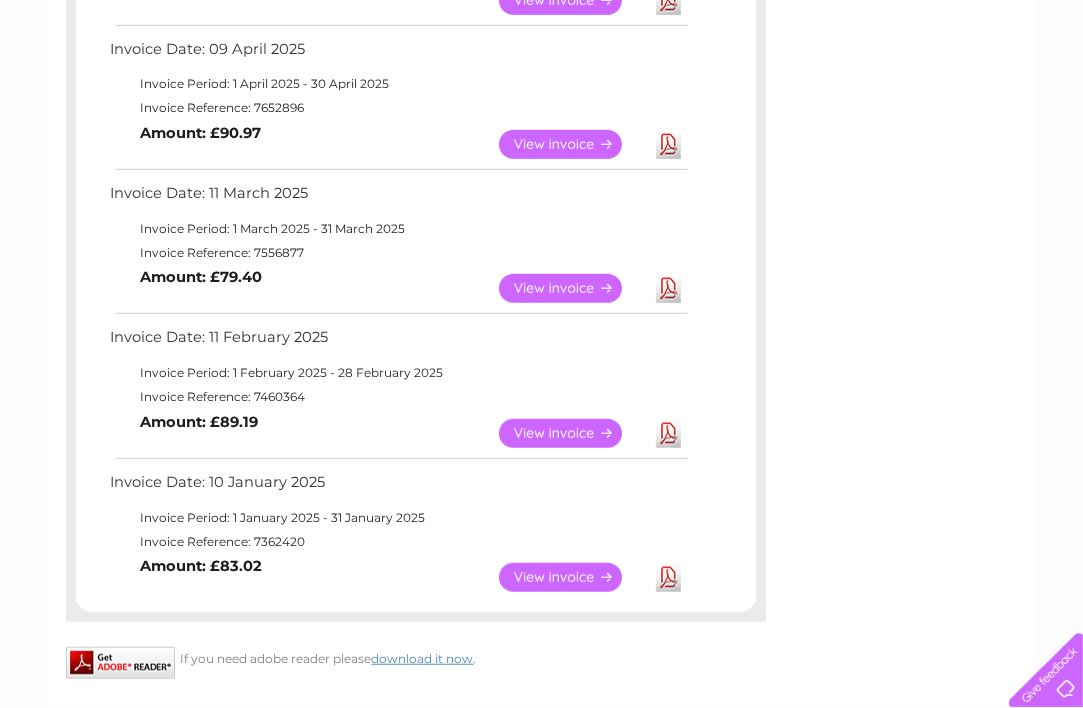 scroll, scrollTop: 0, scrollLeft: 0, axis: both 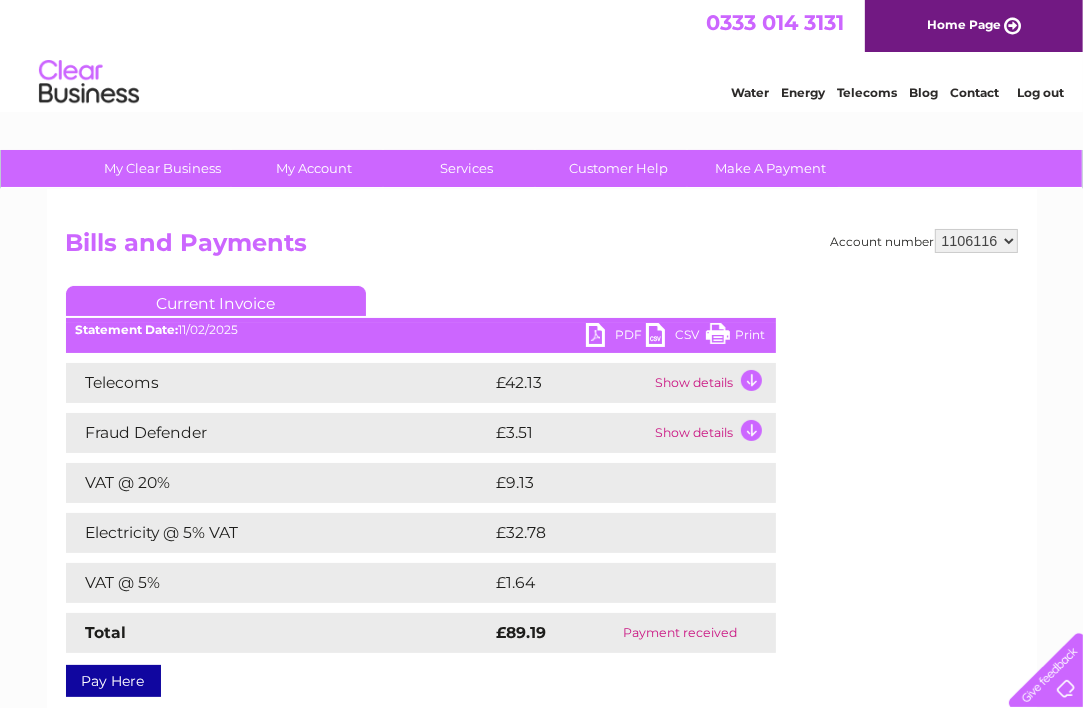 click on "PDF" at bounding box center [616, 337] 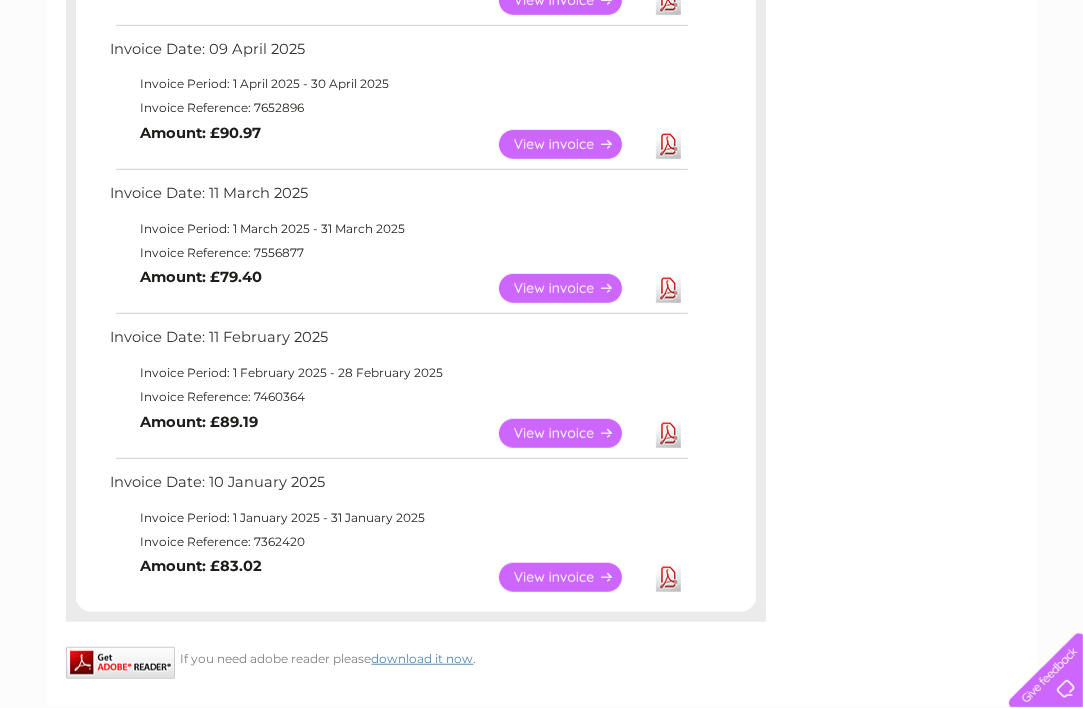 scroll, scrollTop: 0, scrollLeft: 0, axis: both 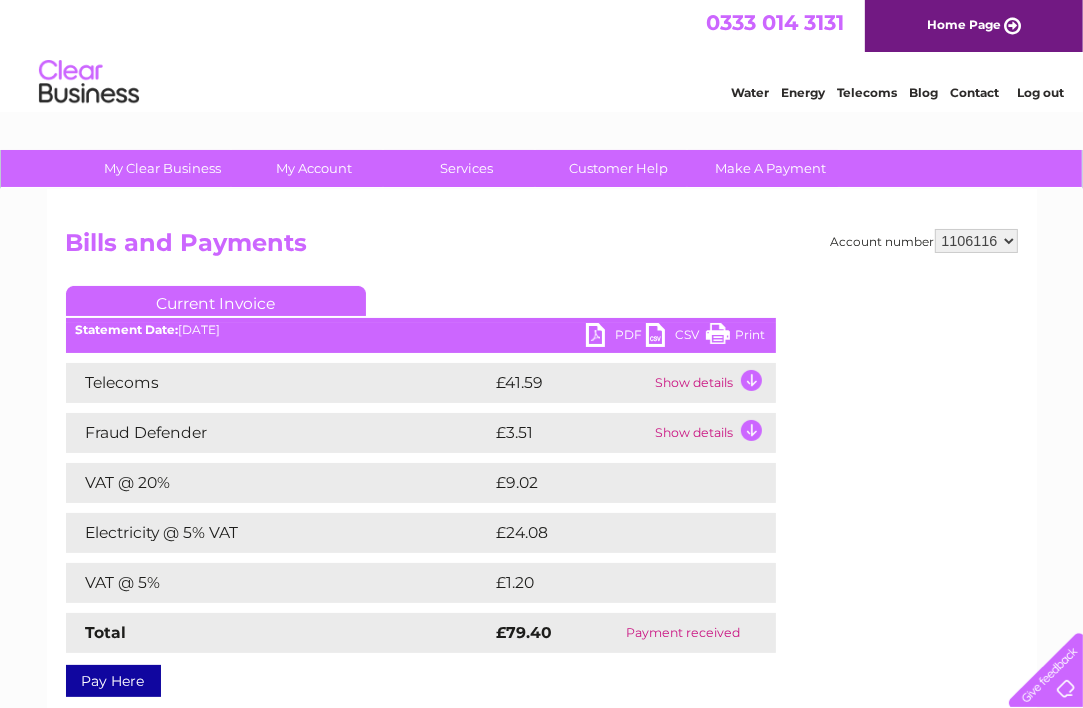click on "PDF" at bounding box center [616, 337] 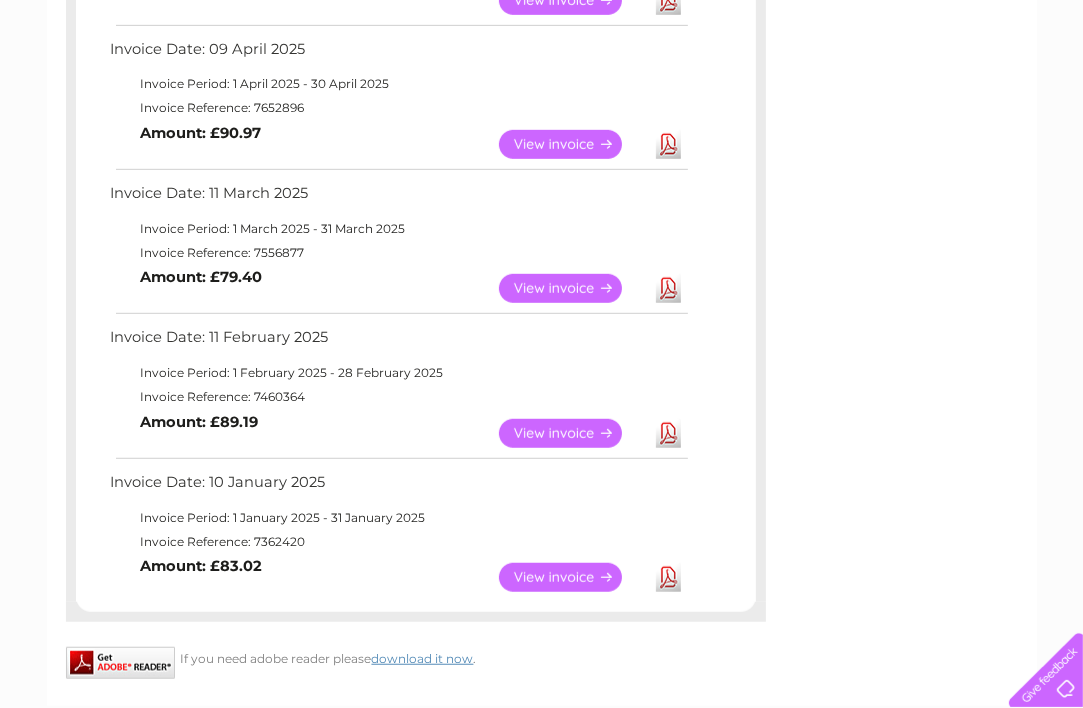 scroll, scrollTop: 0, scrollLeft: 0, axis: both 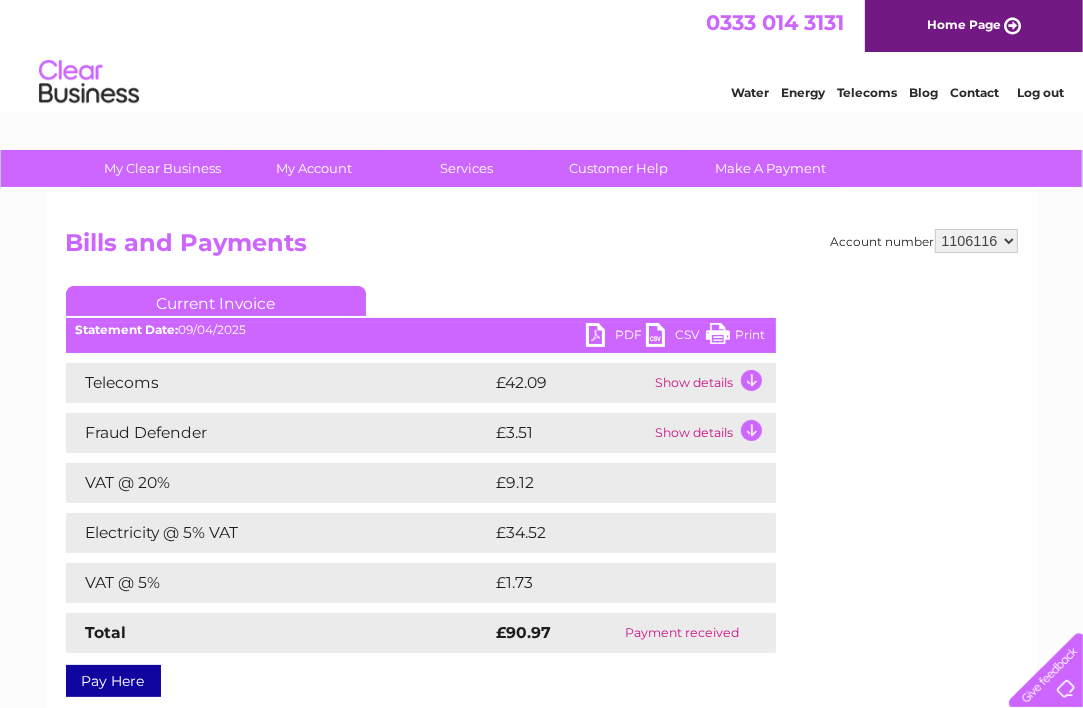 click on "PDF" at bounding box center [616, 337] 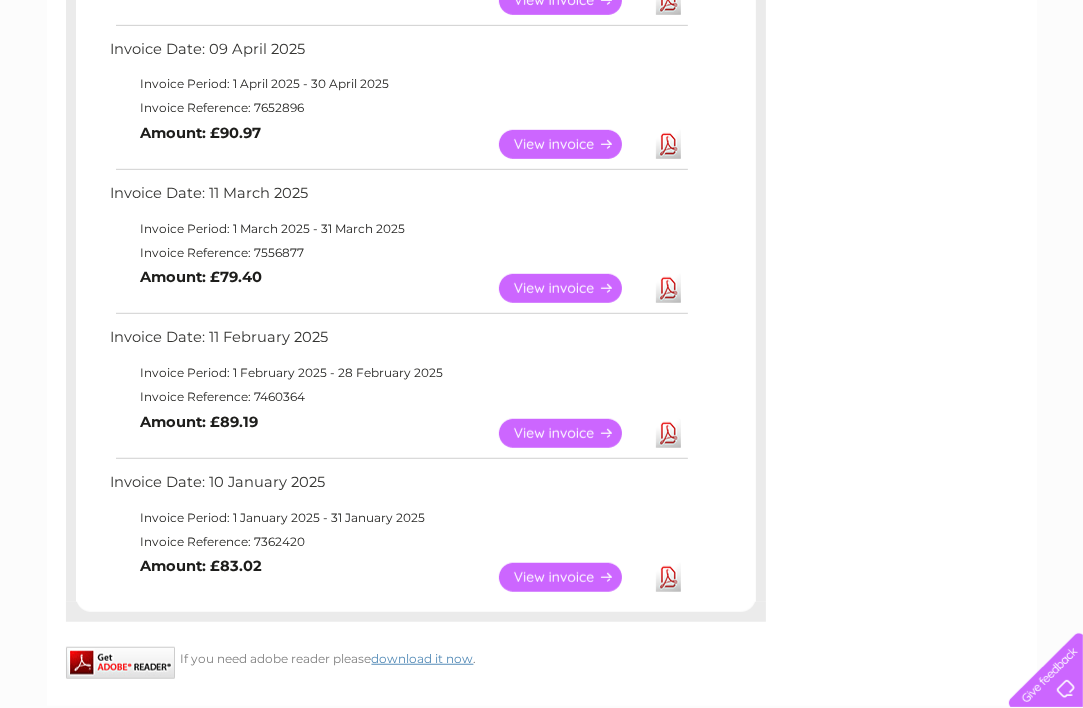 scroll, scrollTop: 0, scrollLeft: 0, axis: both 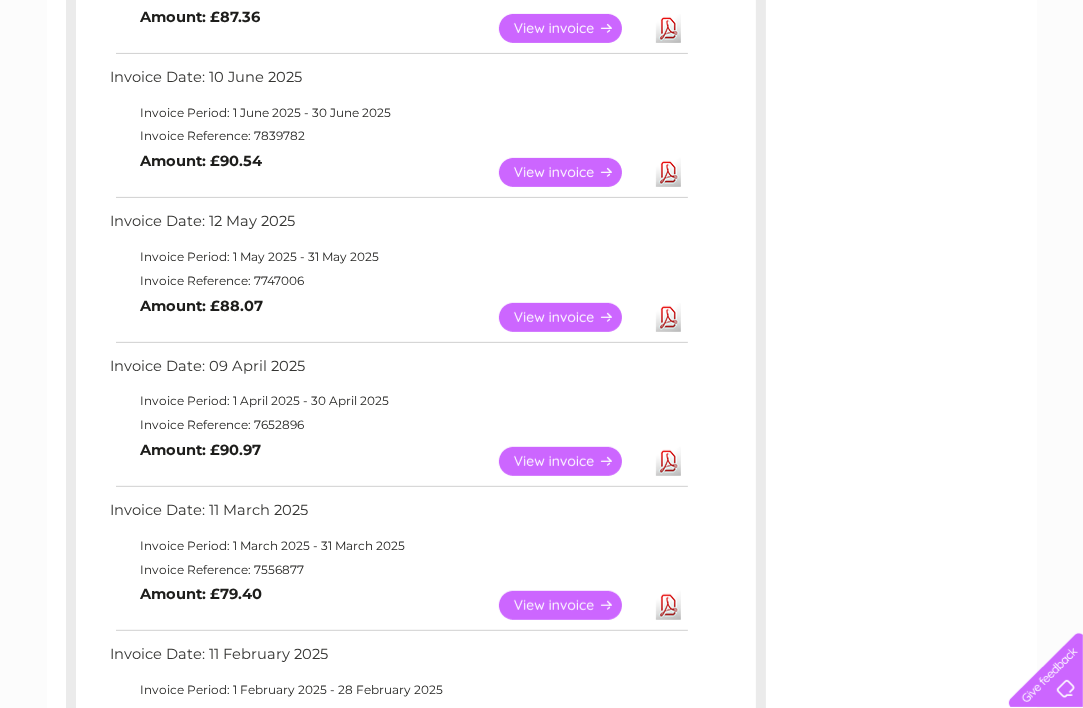 click on "View" at bounding box center (572, 317) 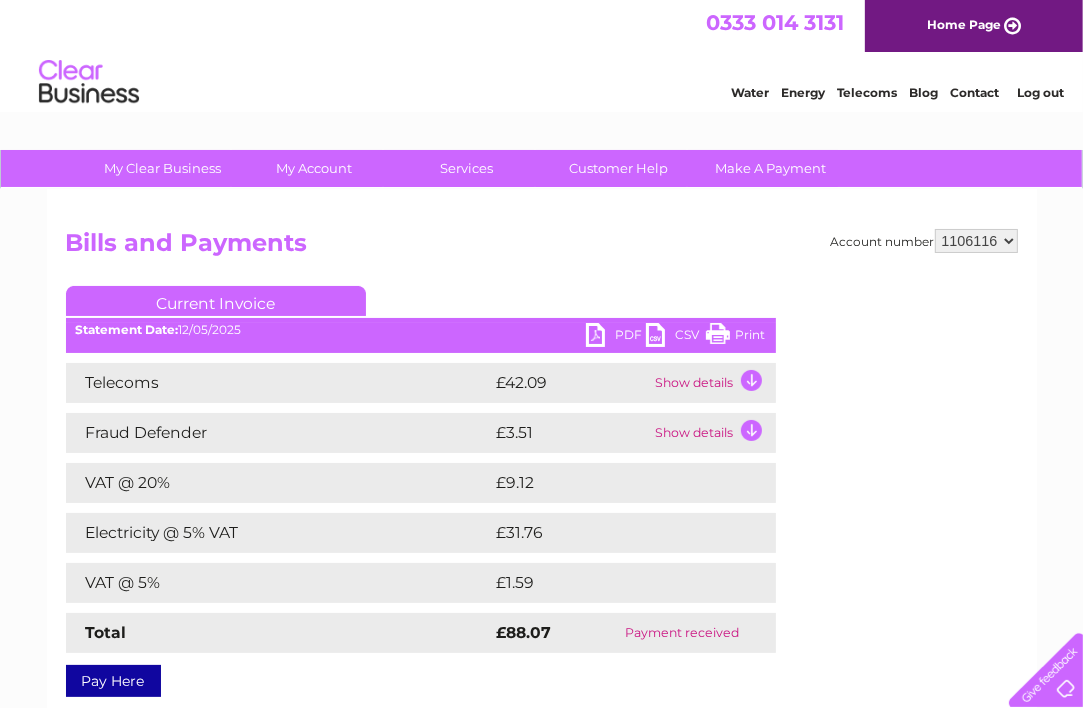 scroll, scrollTop: 0, scrollLeft: 0, axis: both 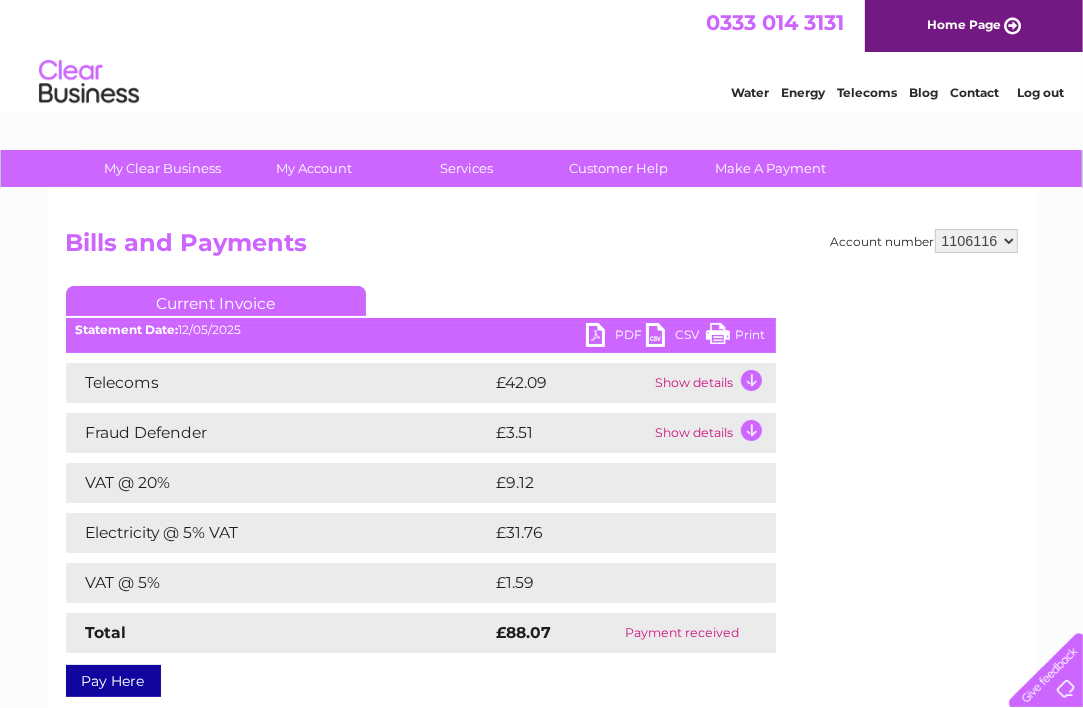 click on "PDF" at bounding box center (616, 337) 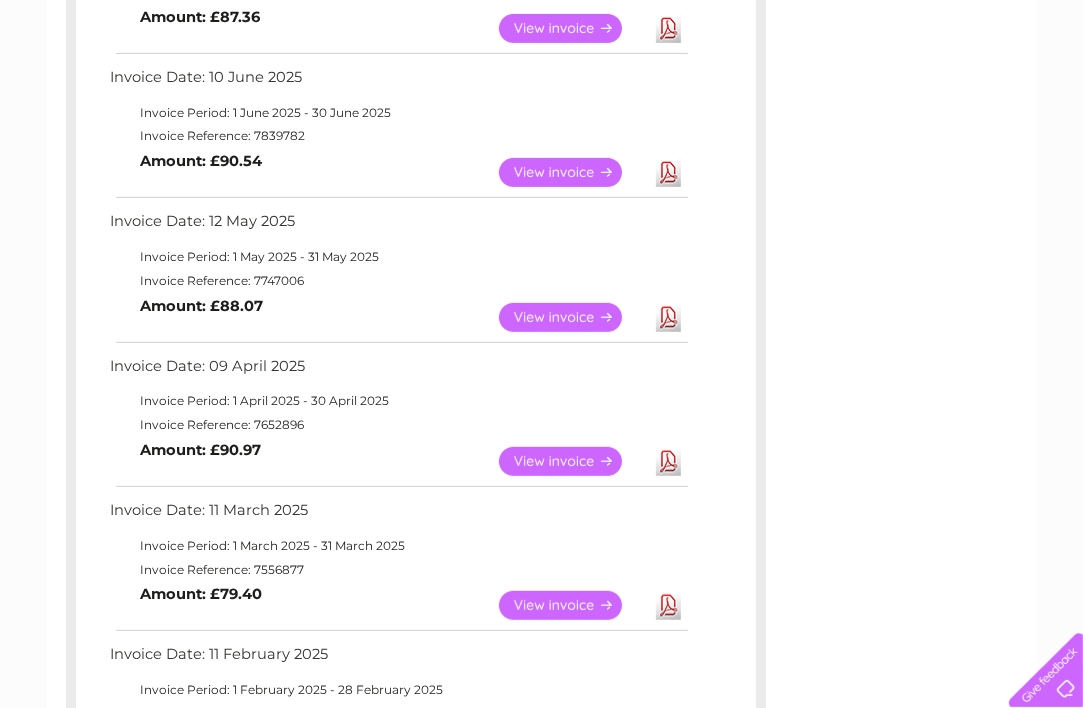 scroll, scrollTop: 0, scrollLeft: 0, axis: both 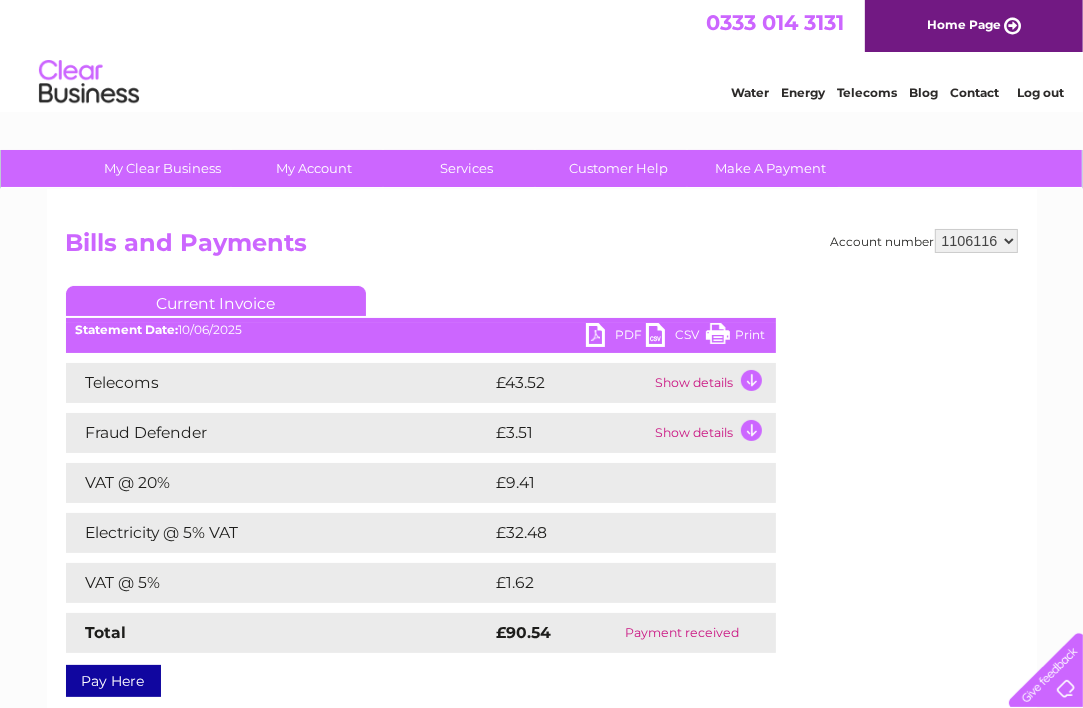 click on "PDF" at bounding box center (616, 337) 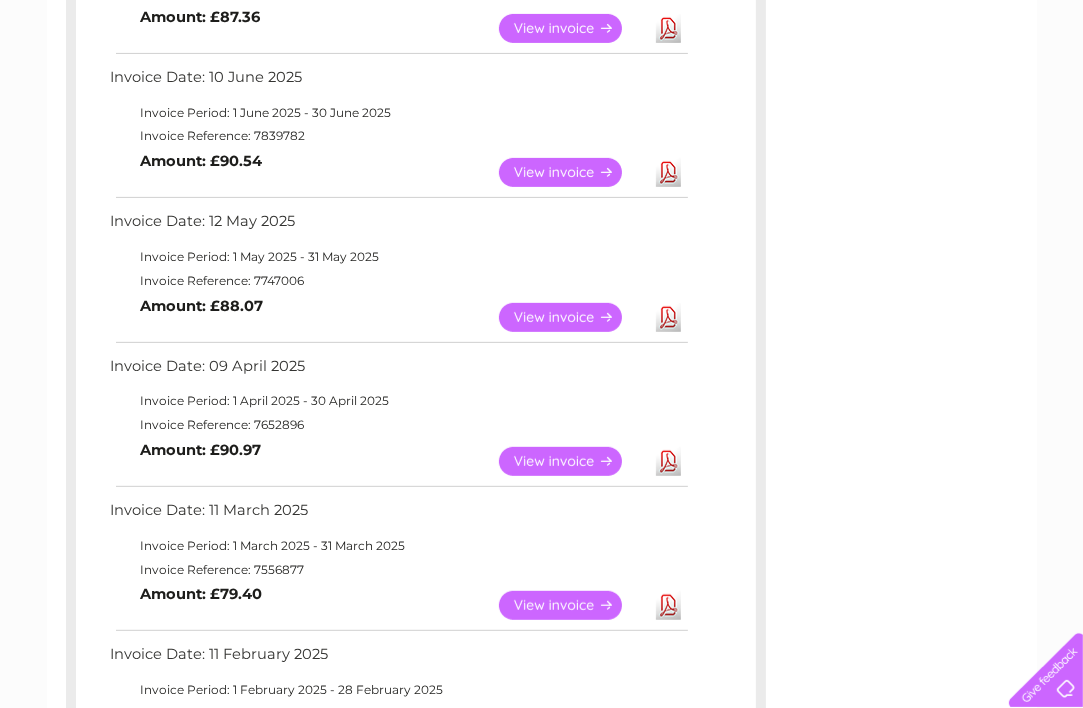 scroll, scrollTop: 0, scrollLeft: 0, axis: both 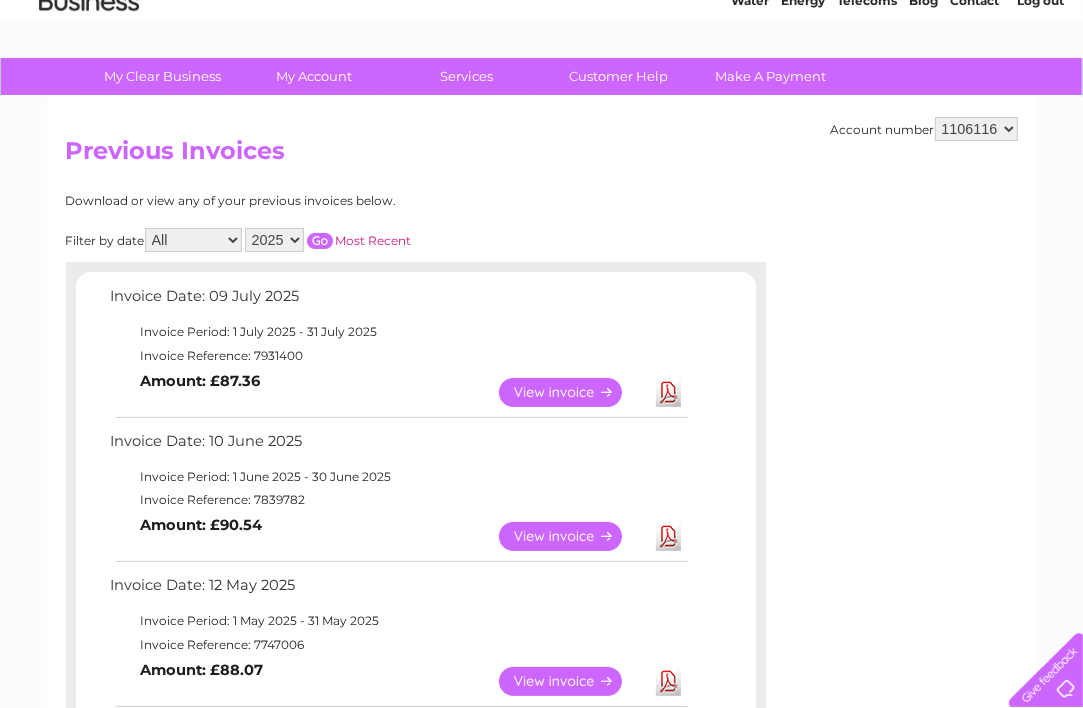 click on "View" at bounding box center [572, 392] 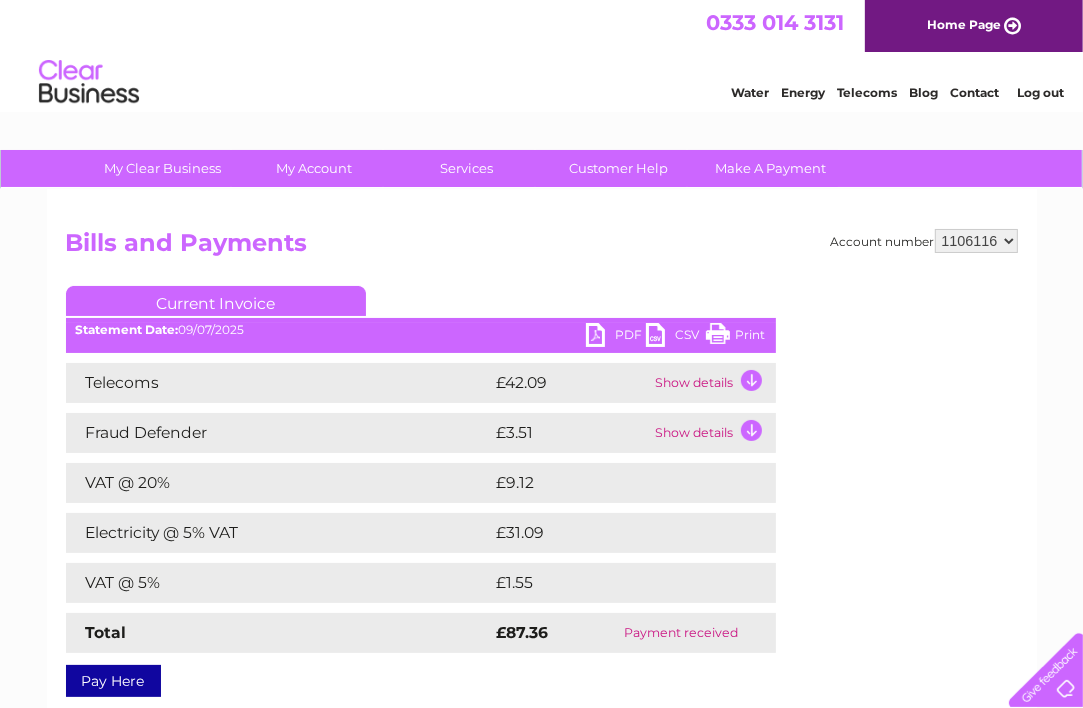 scroll, scrollTop: 0, scrollLeft: 0, axis: both 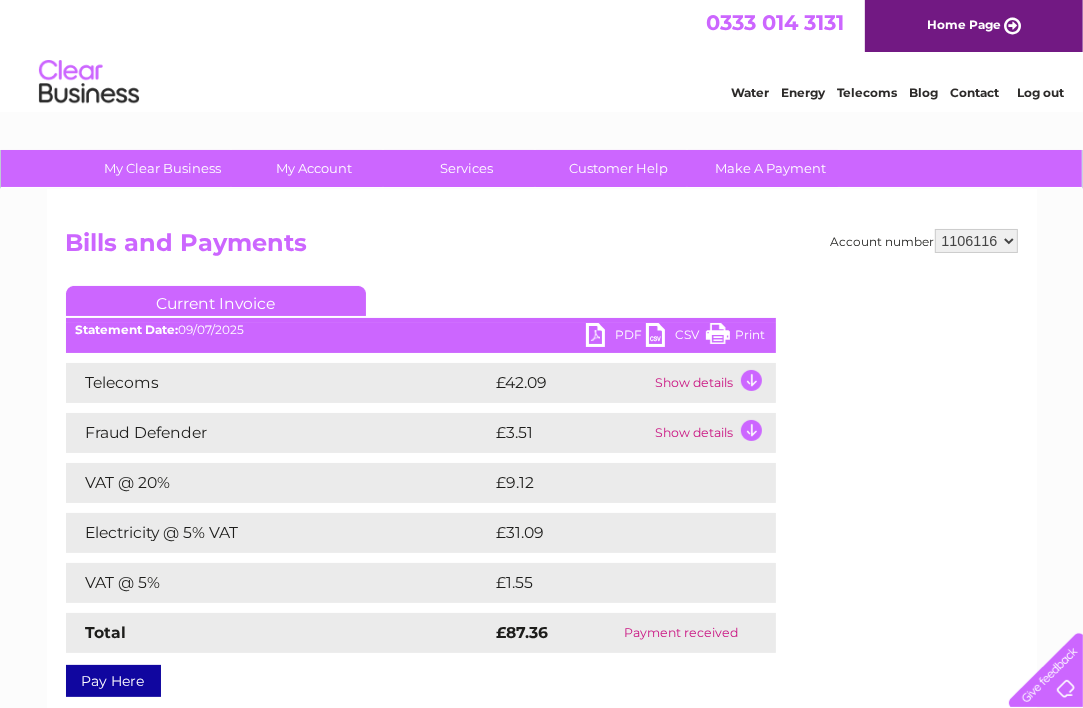 click on "PDF" at bounding box center [616, 337] 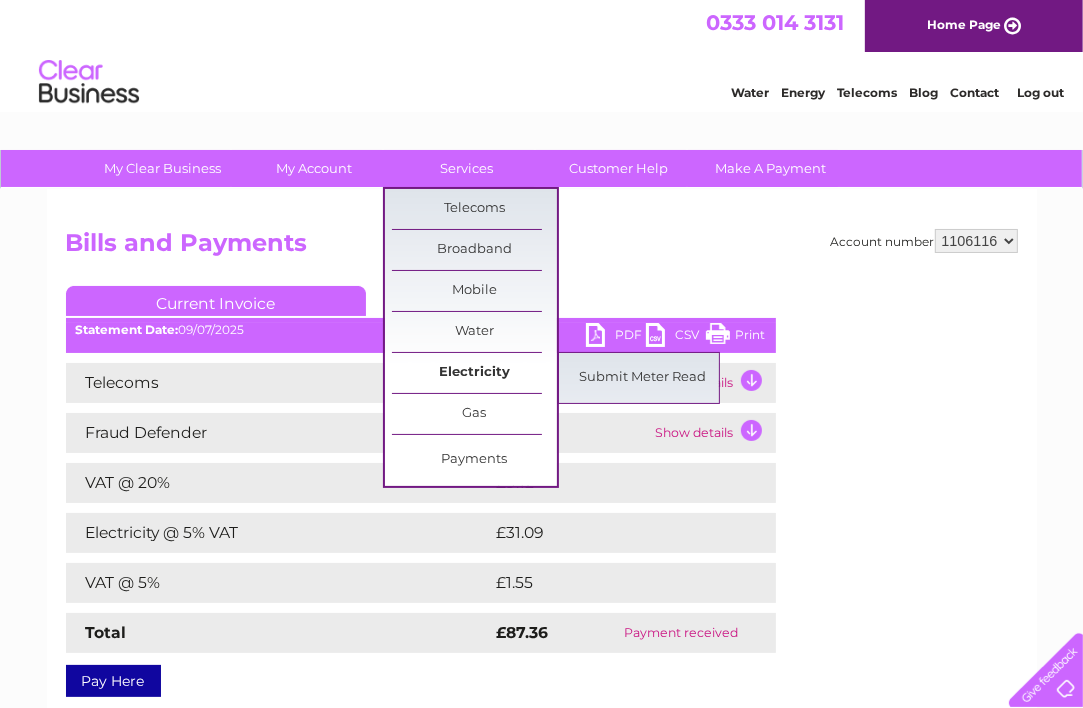 click on "Electricity" at bounding box center (474, 373) 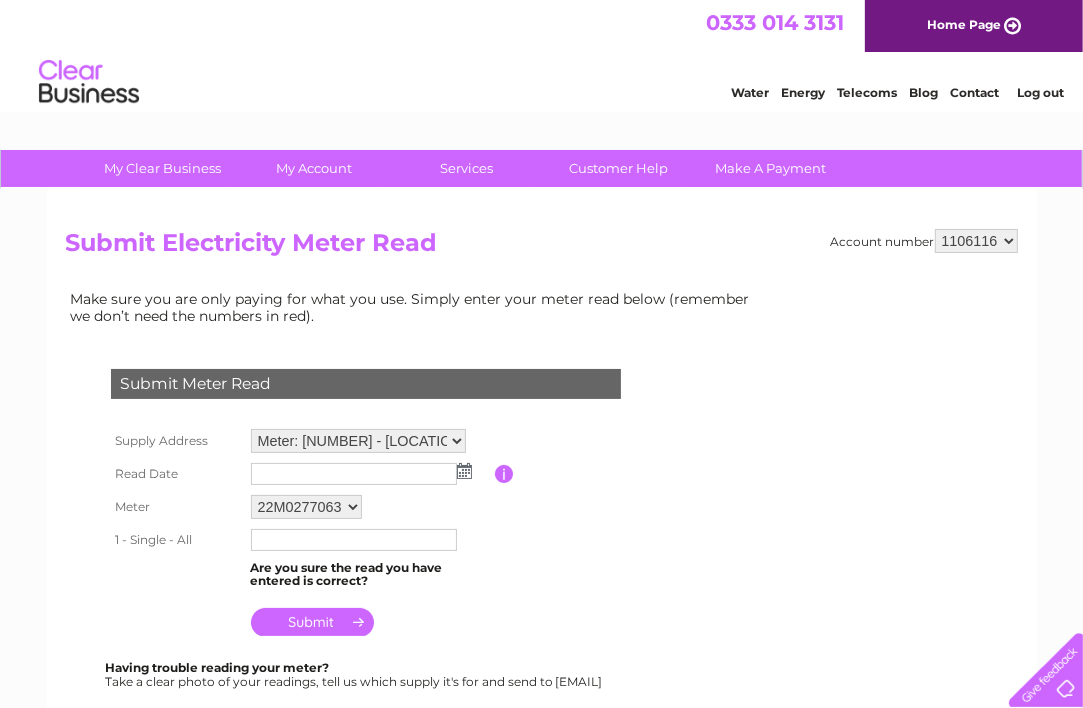 scroll, scrollTop: 0, scrollLeft: 0, axis: both 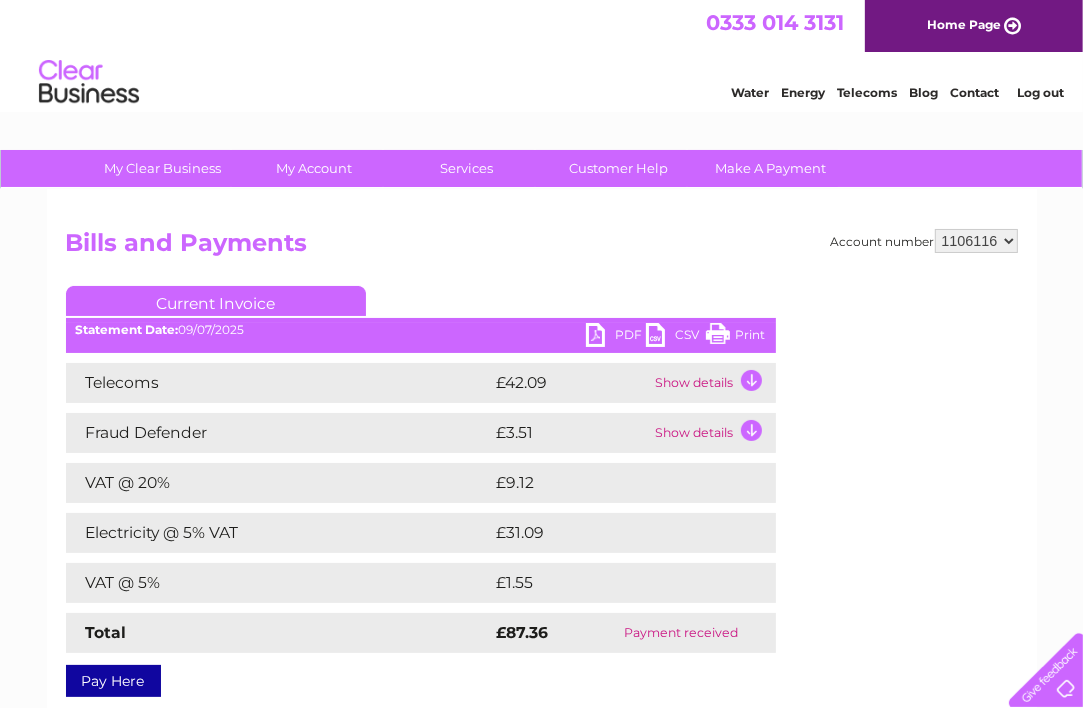 click on "0333 014 3131
Home Page" at bounding box center [541, 26] 